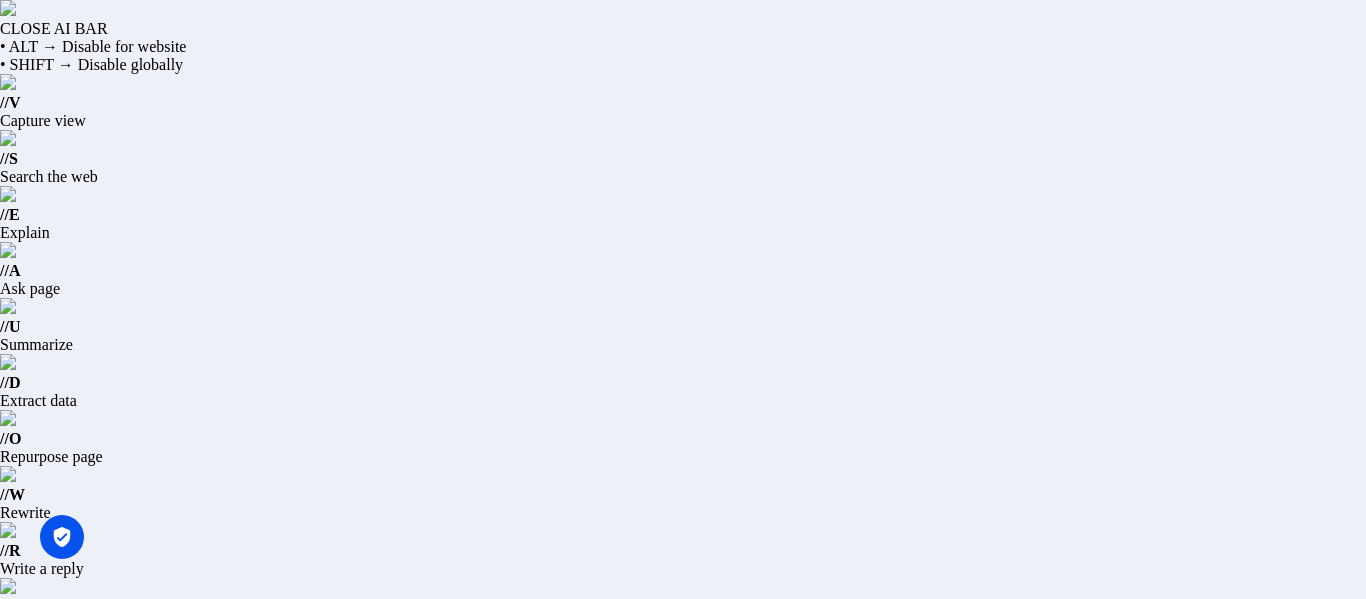 scroll, scrollTop: 0, scrollLeft: 0, axis: both 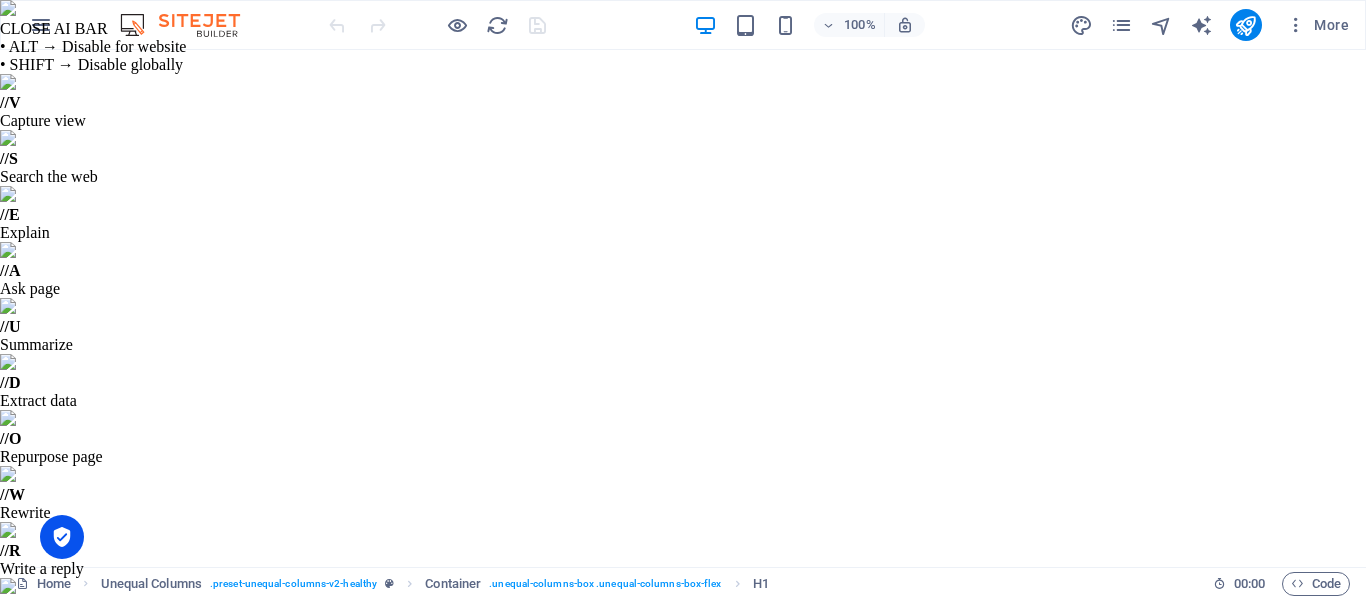 click at bounding box center [723, 796] 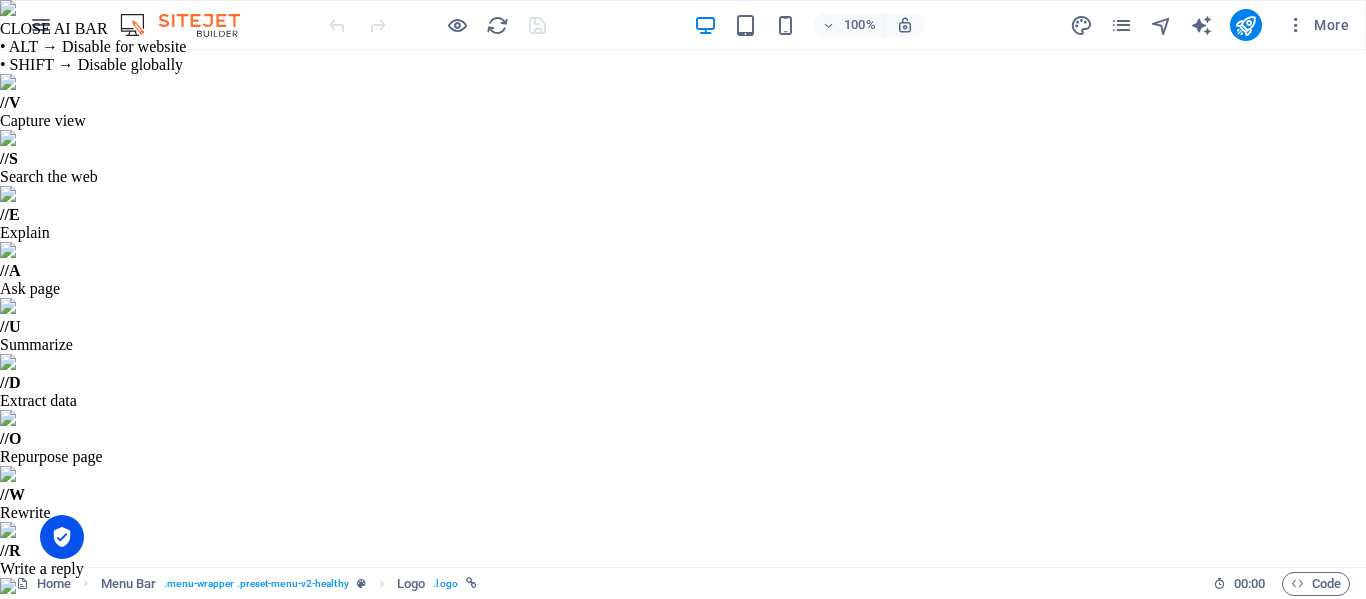 click on "+" at bounding box center [722, 712] 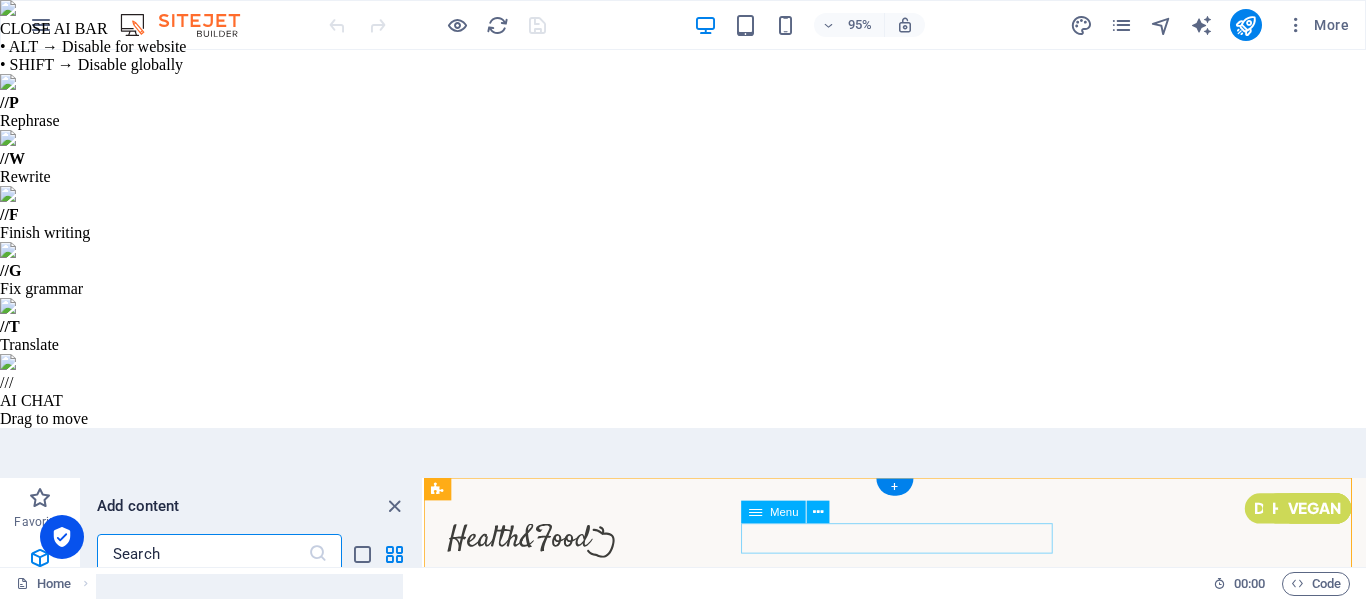scroll, scrollTop: 3499, scrollLeft: 0, axis: vertical 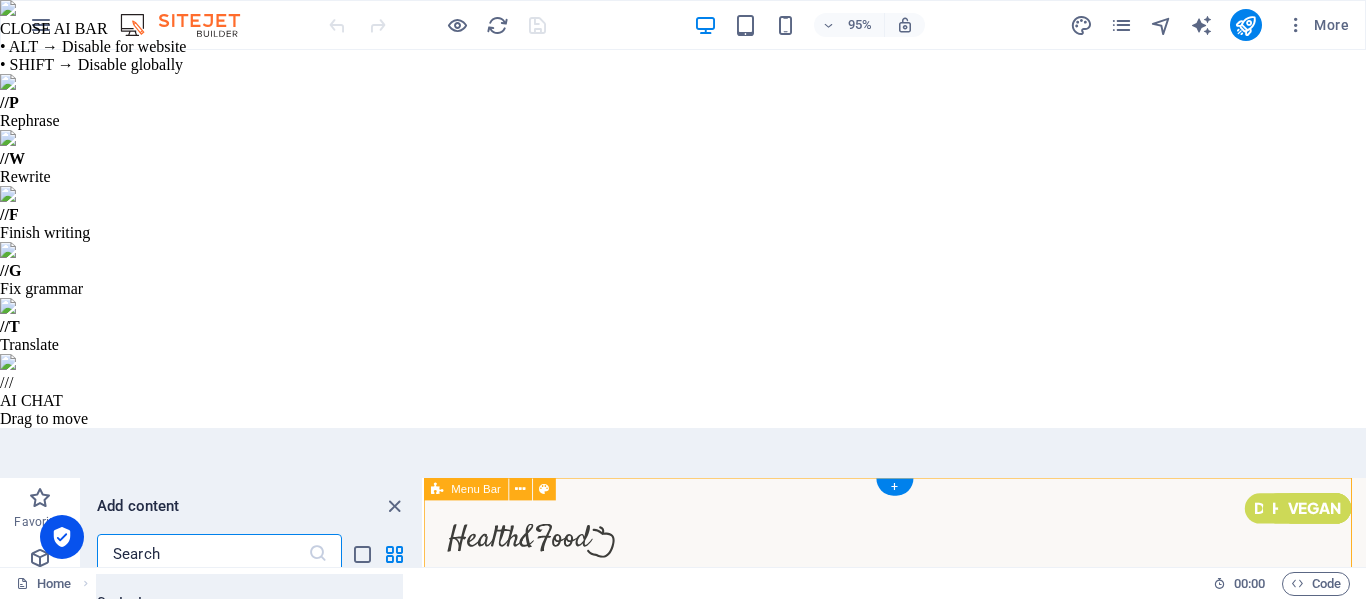click on "Home About Me Recipes CONTACT ME" at bounding box center [920, 572] 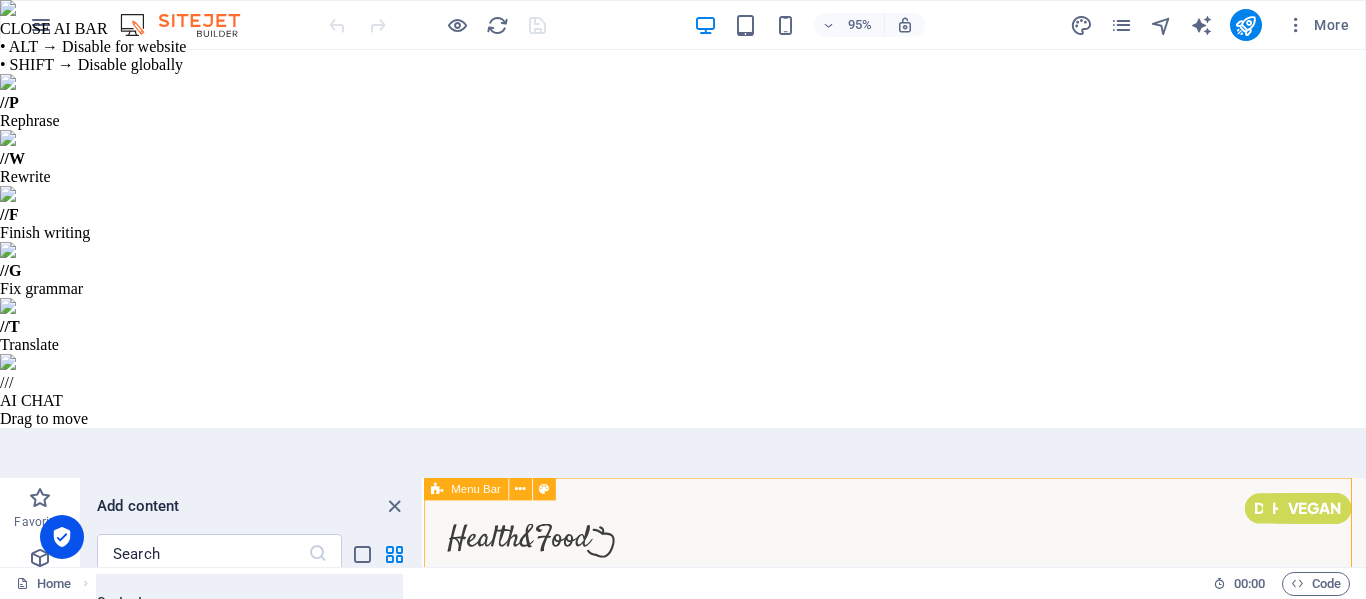 click on "Menu Bar" at bounding box center (476, 489) 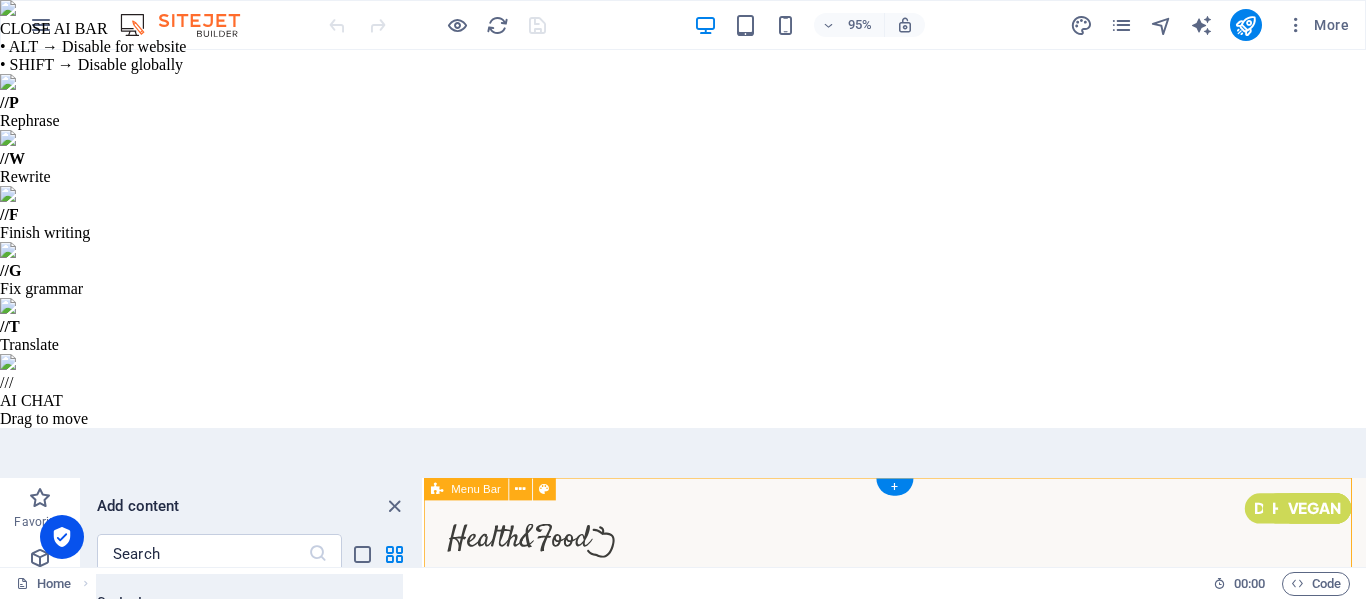 click on "Home About Me Recipes CONTACT ME" at bounding box center (920, 572) 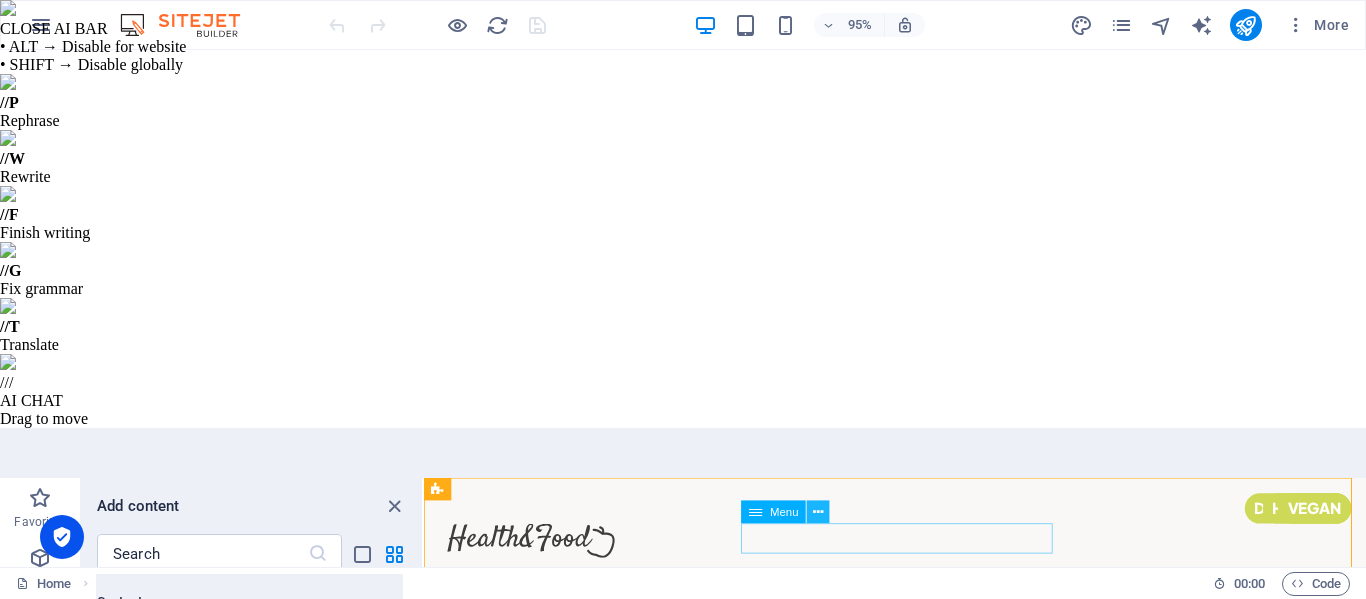 click at bounding box center [818, 512] 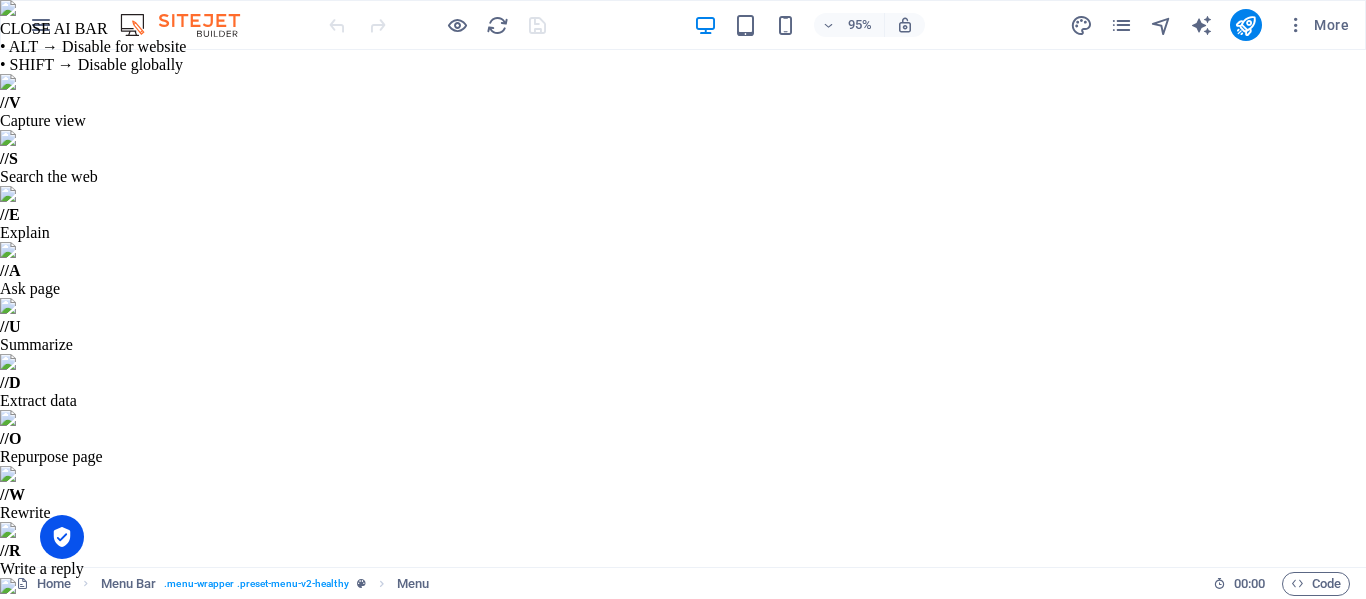 click on "⏎  Edit" at bounding box center [885, 816] 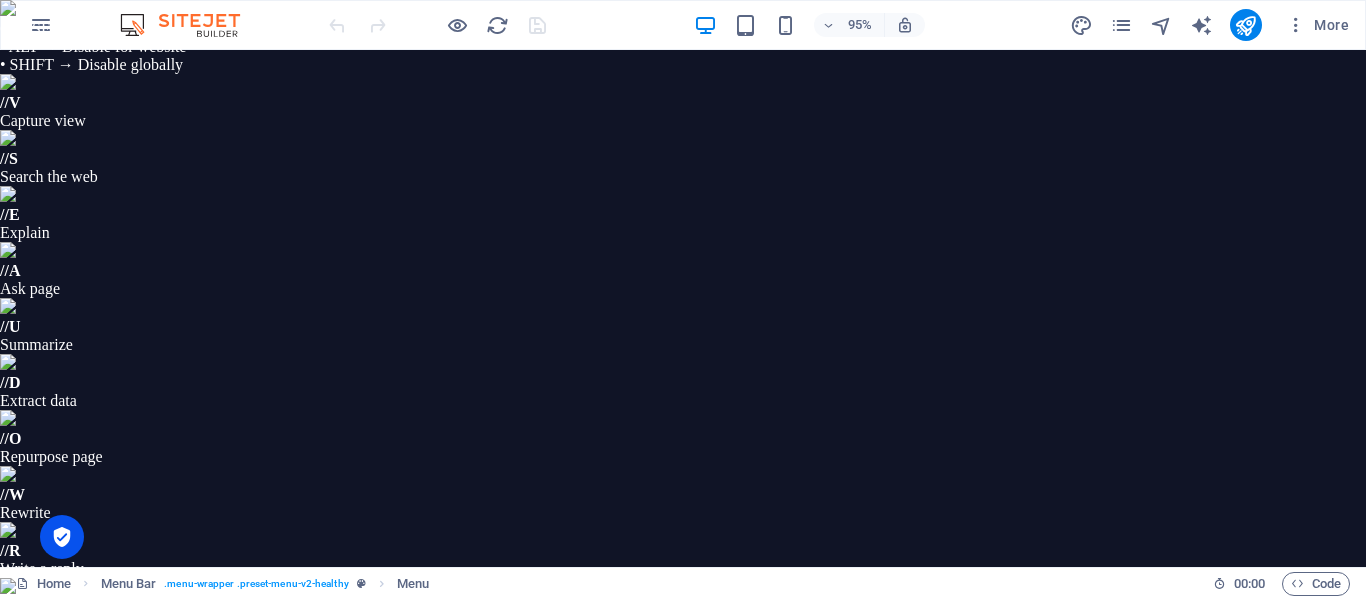 click on "Home About Me Recipes CONTACT ME" at bounding box center [923, 796] 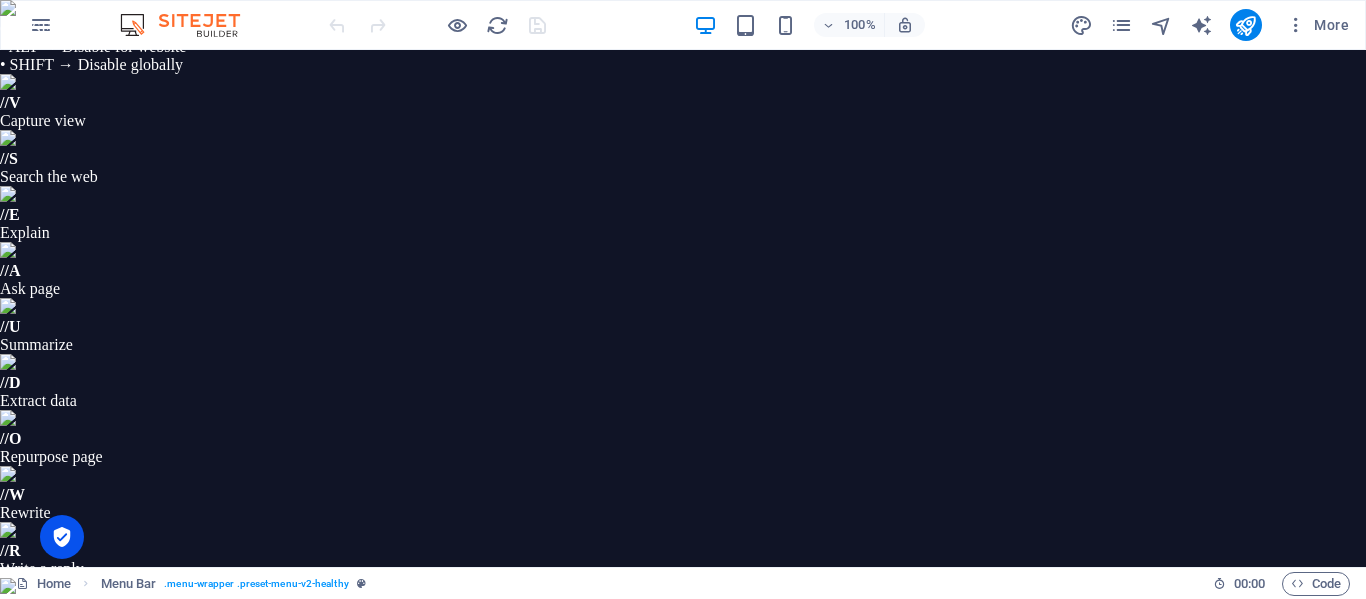 click at bounding box center (723, 768) 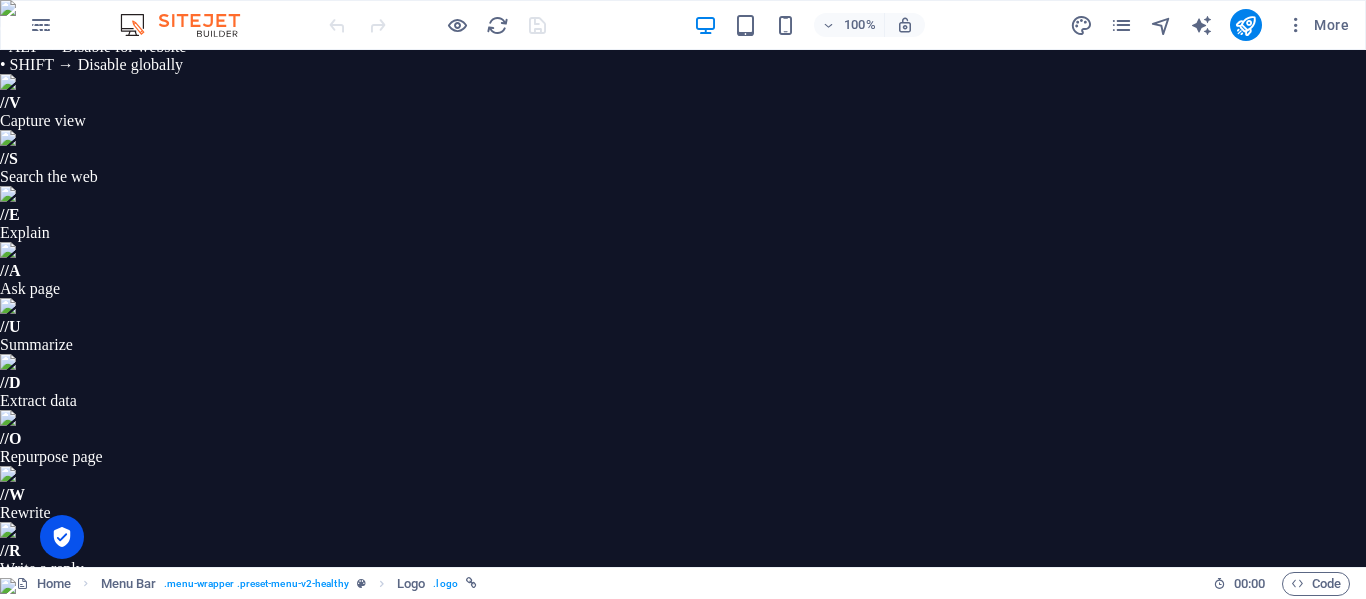 click at bounding box center (172, 738) 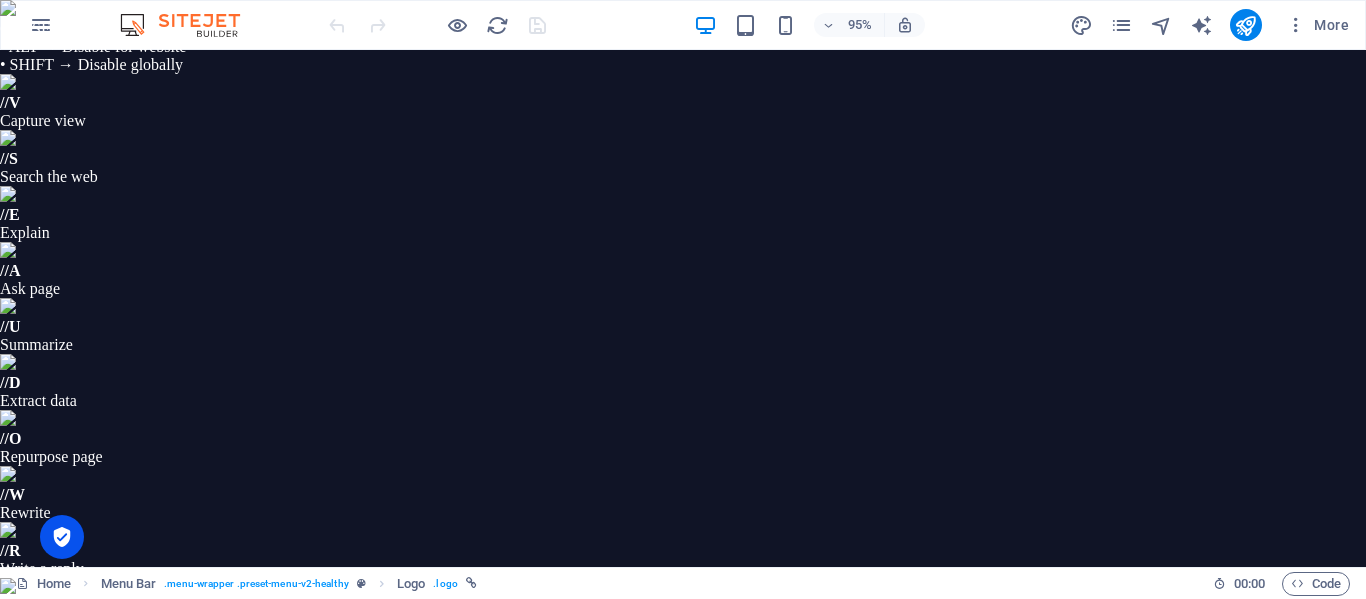 drag, startPoint x: 590, startPoint y: 766, endPoint x: 608, endPoint y: 770, distance: 18.439089 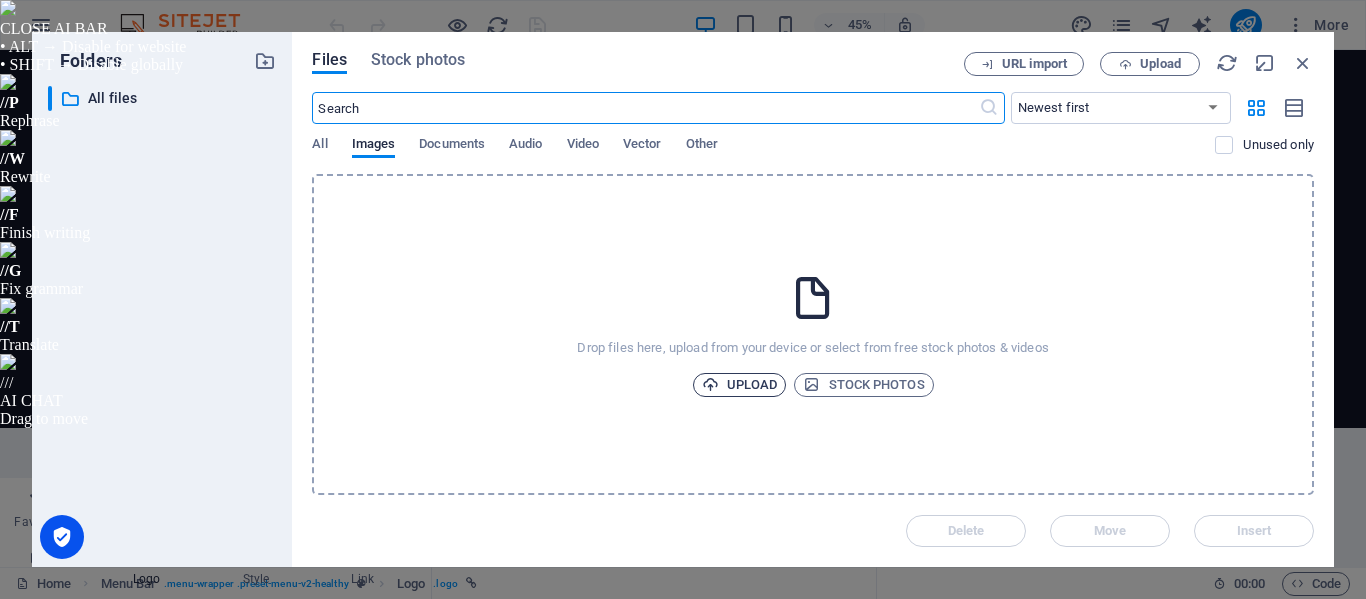click on "Upload" at bounding box center [740, 385] 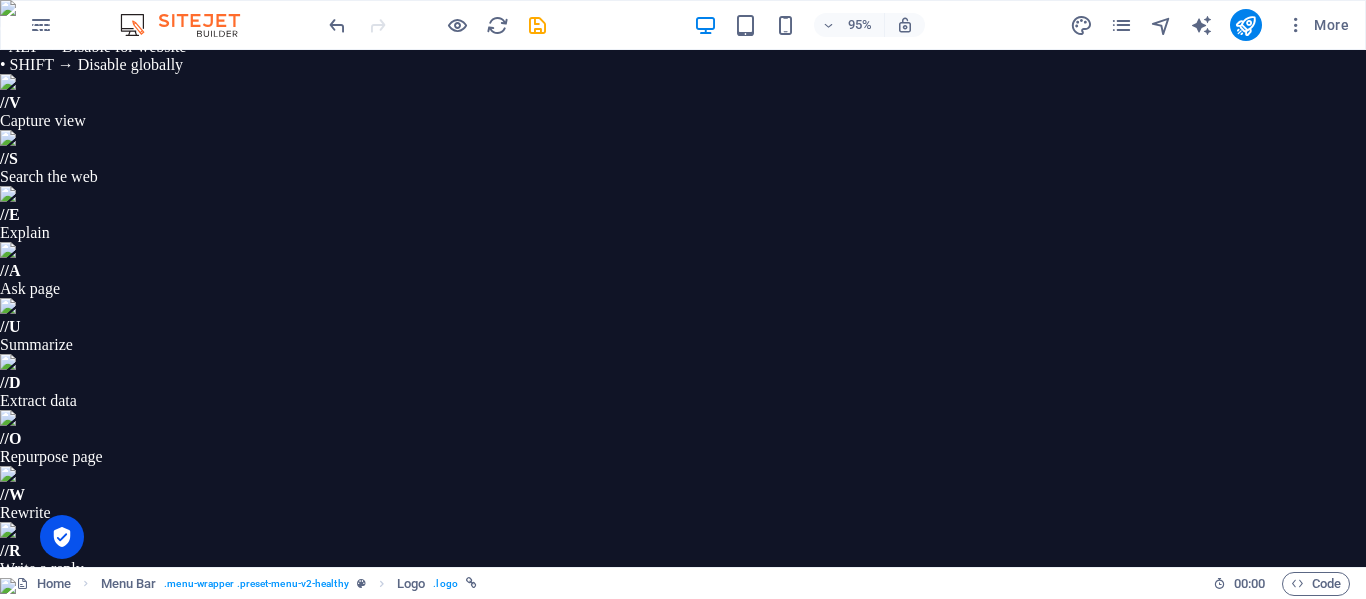click on "Yes, change globally" at bounding box center (803, 984) 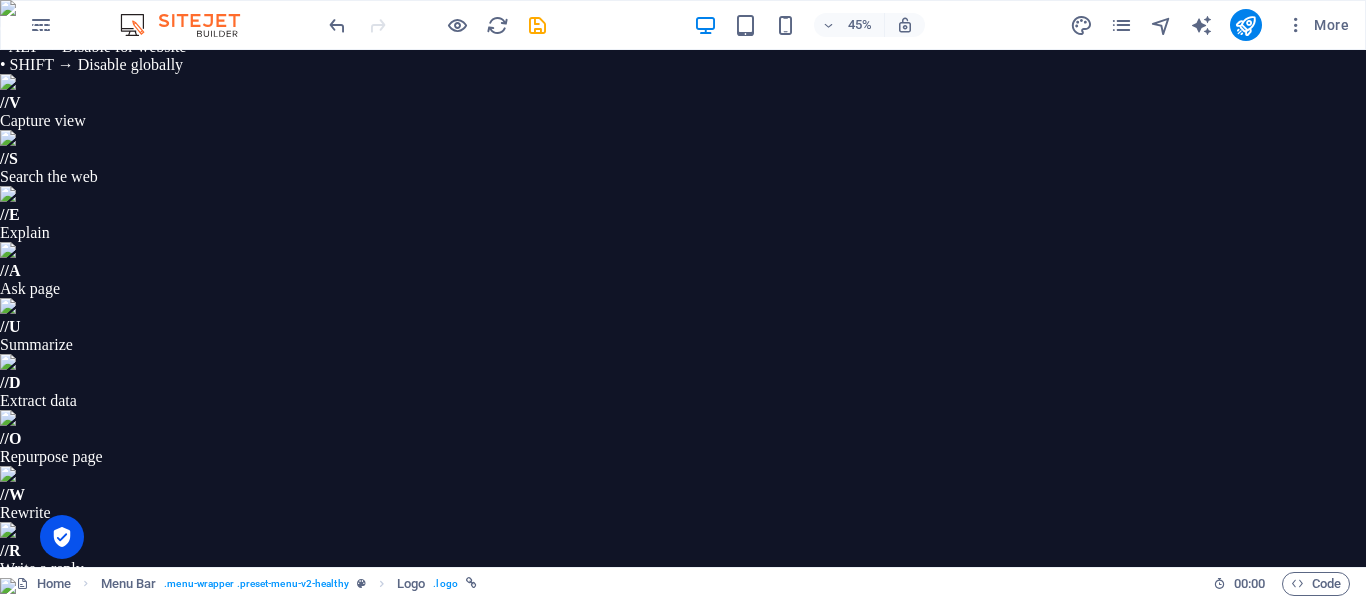 click at bounding box center [848, 832] 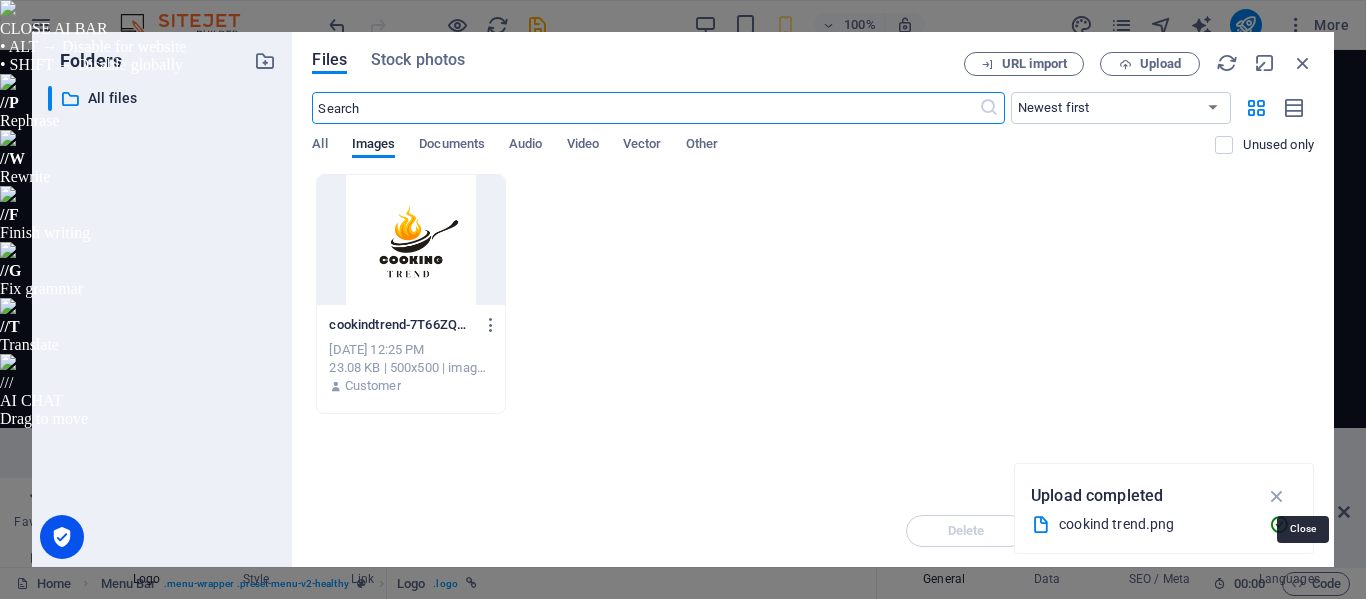 click at bounding box center (1303, 63) 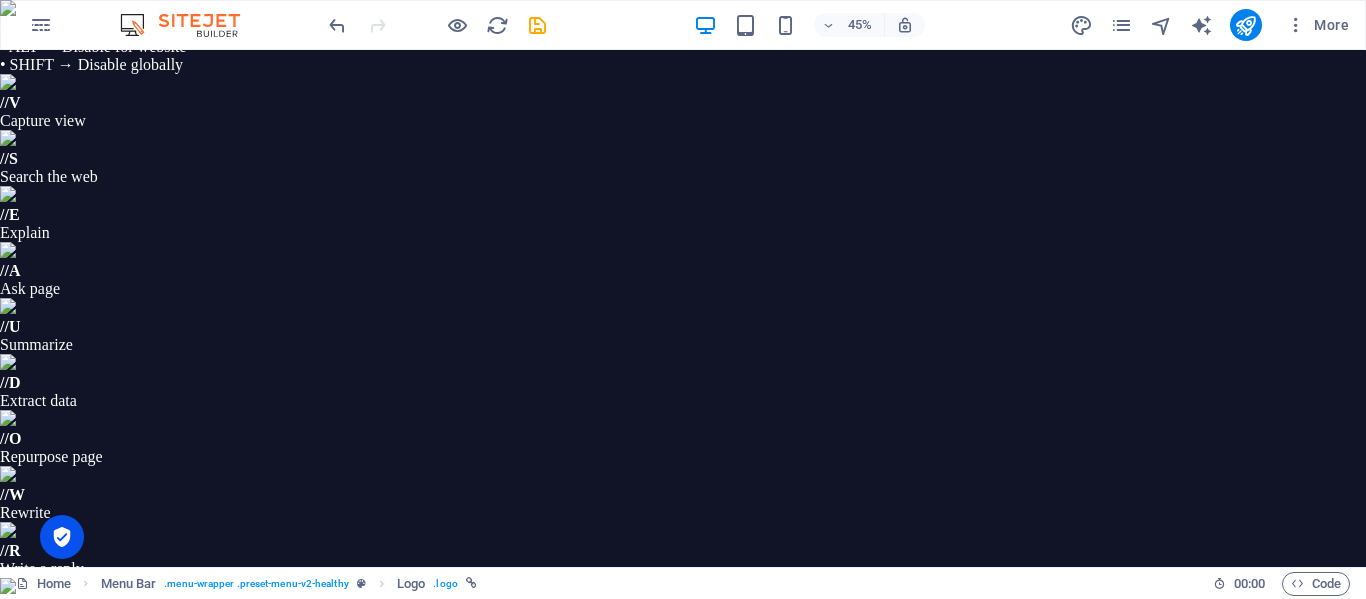 click on "Drag files here, click to choose files or select files from Files or our free stock photos & videos" at bounding box center [1121, 1163] 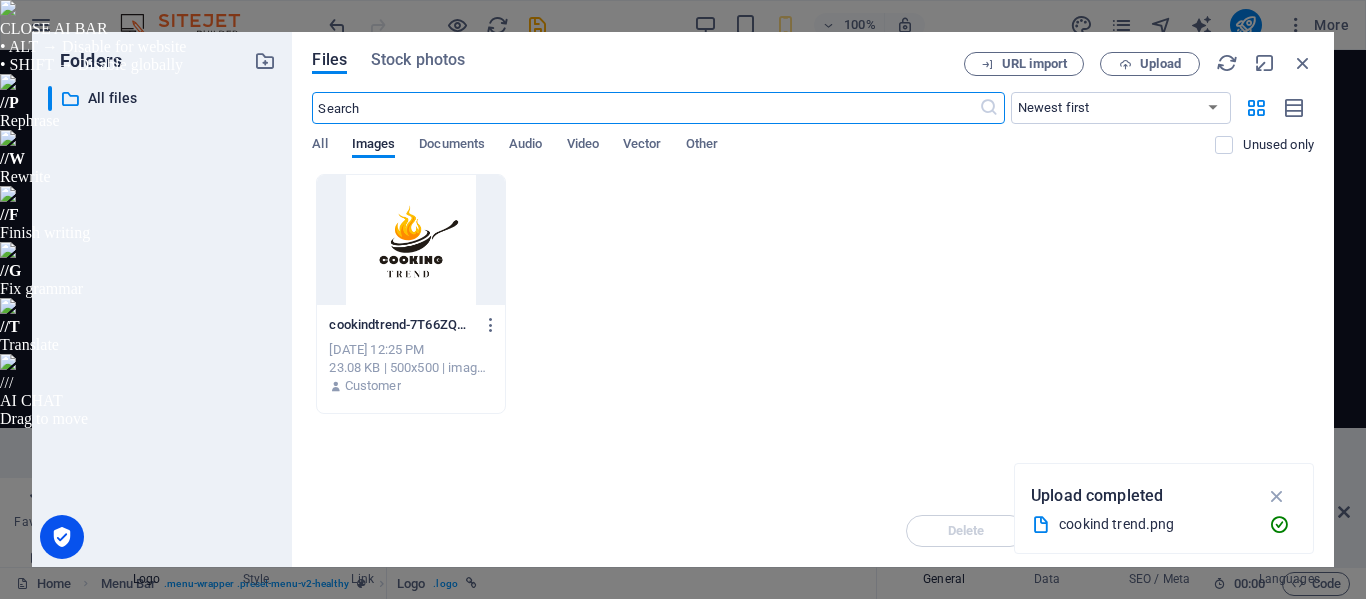 click at bounding box center (410, 240) 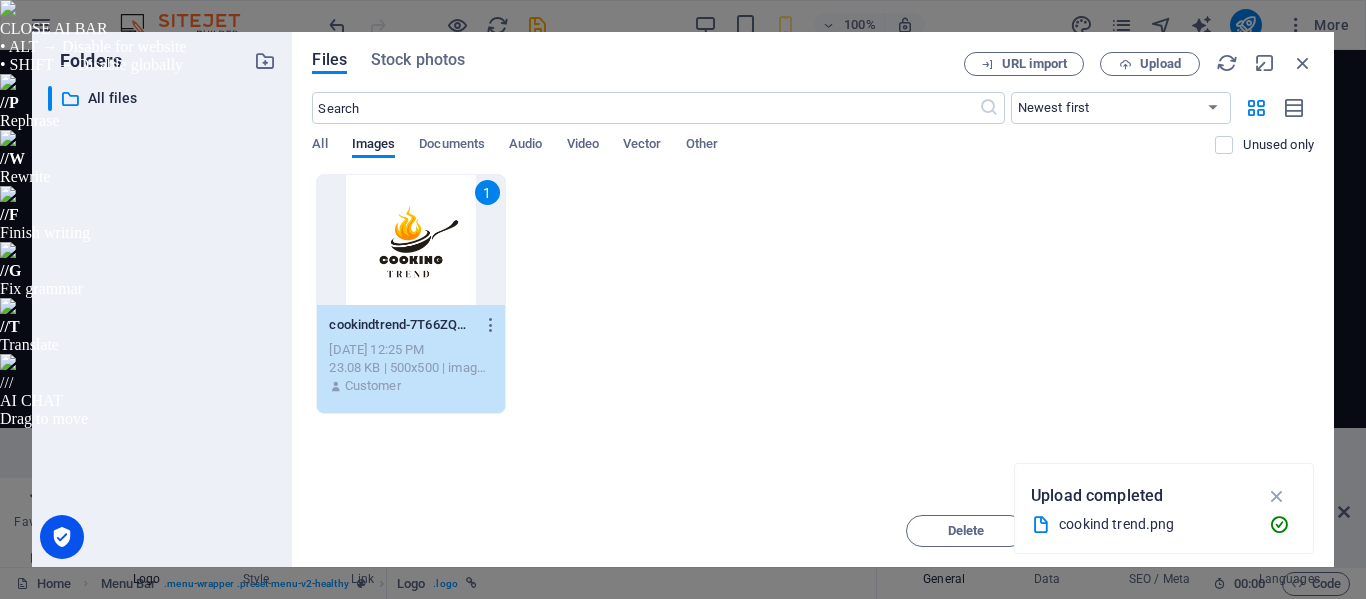 click on "1" at bounding box center [410, 240] 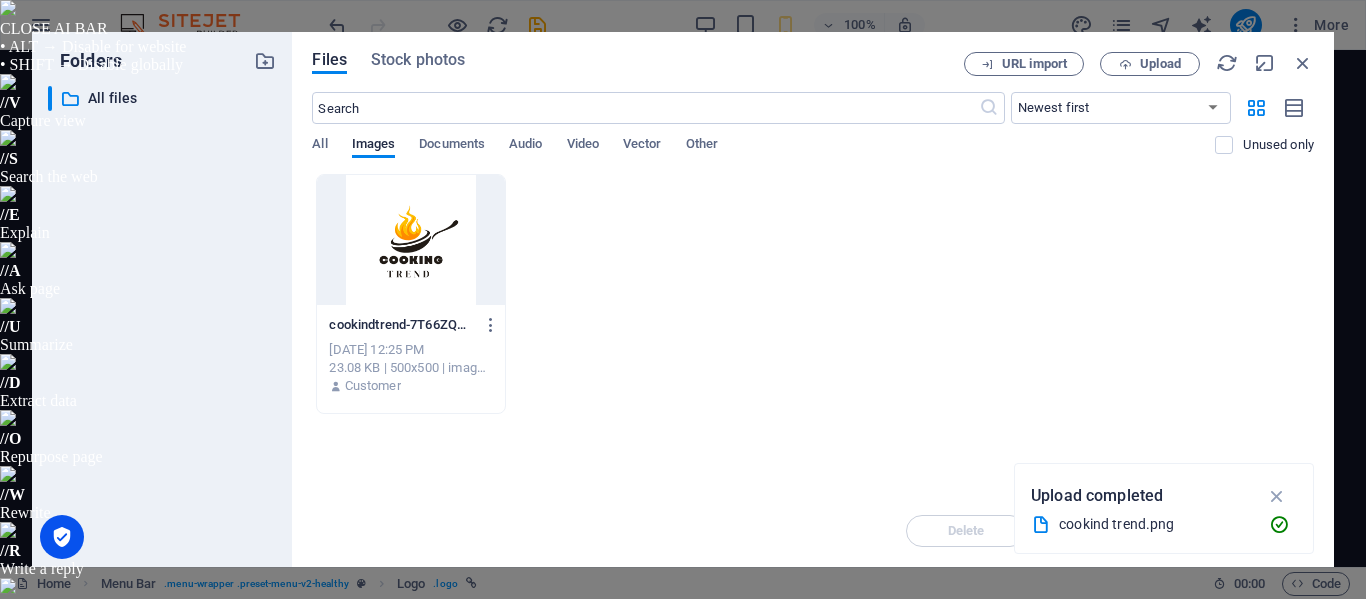 click on "cookindtrend-7T66ZQM2GhvRviJRLLasqw.png cookindtrend-7T66ZQM2GhvRviJRLLasqw.png [DATE] 12:25 PM 23.08 KB | 500x500 | image/png Customer" at bounding box center [813, 294] 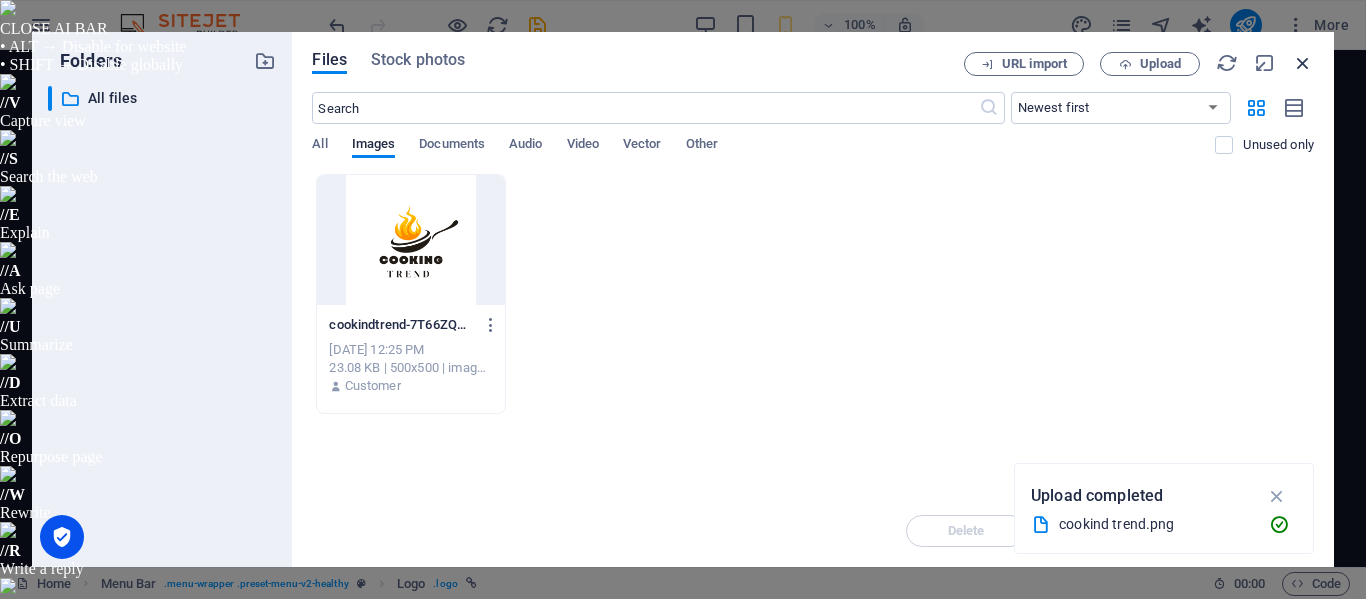 click at bounding box center [1303, 63] 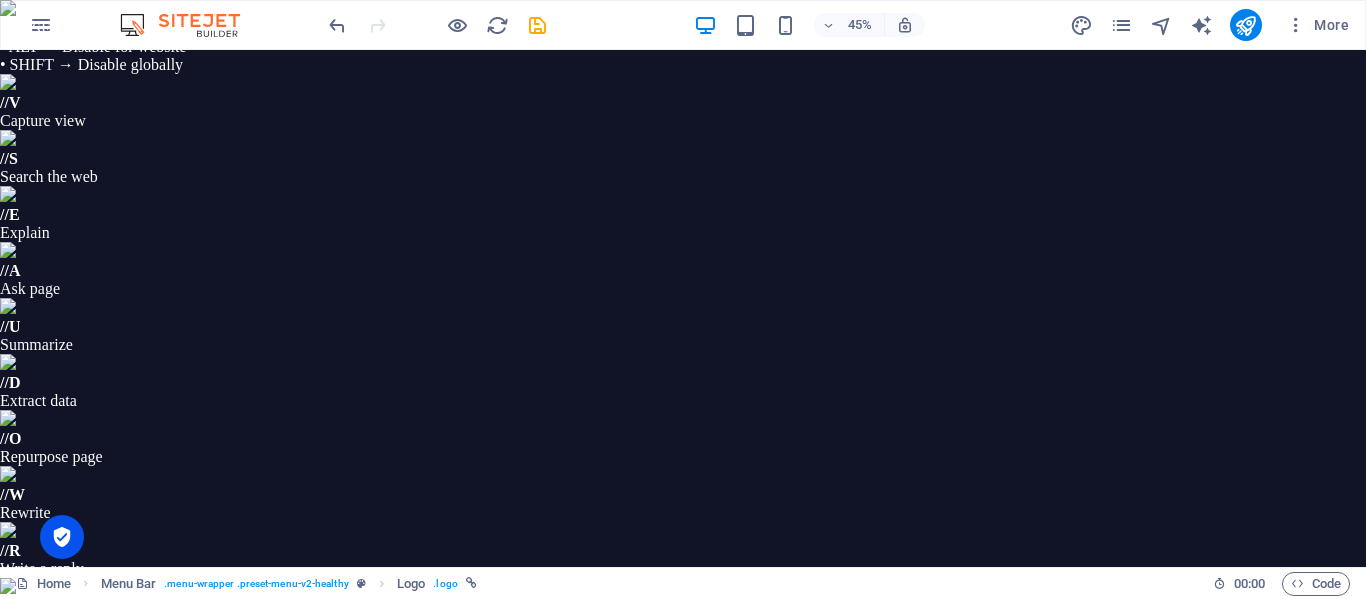 click on "Website settings Manage your website settings  General  Data  SEO / Meta  Languages Website name [DOMAIN_NAME] Logo Drag files here, click to choose files or select files from Files or our free stock photos & videos Select files from the file manager, stock photos, or upload file(s) Upload Favicon Set the favicon of your website here. A favicon is a small icon shown in the browser tab next to your website title. It helps visitors identify your website. Drag files here, click to choose files or select files from Files or our free stock photos & videos Select files from the file manager, stock photos, or upload file(s) Upload Preview Image (Open Graph) This image will be shown when the website is shared on social networks Drag files here, click to choose files or select files from Files or our free stock photos & videos Select files from the file manager, stock photos, or upload file(s) Upload Contact data for this website. This can be used everywhere on the website and will update automatically. AI" at bounding box center [1121, 960] 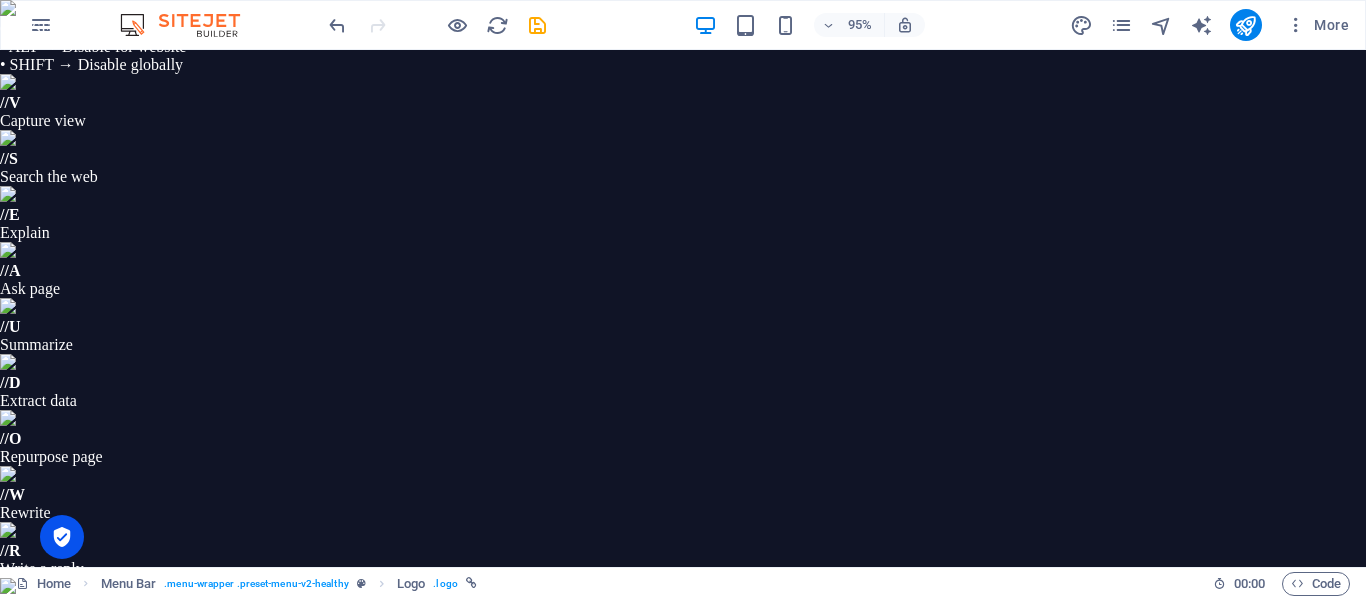 click on "Home About Me Recipes CONTACT ME" at bounding box center (923, 866) 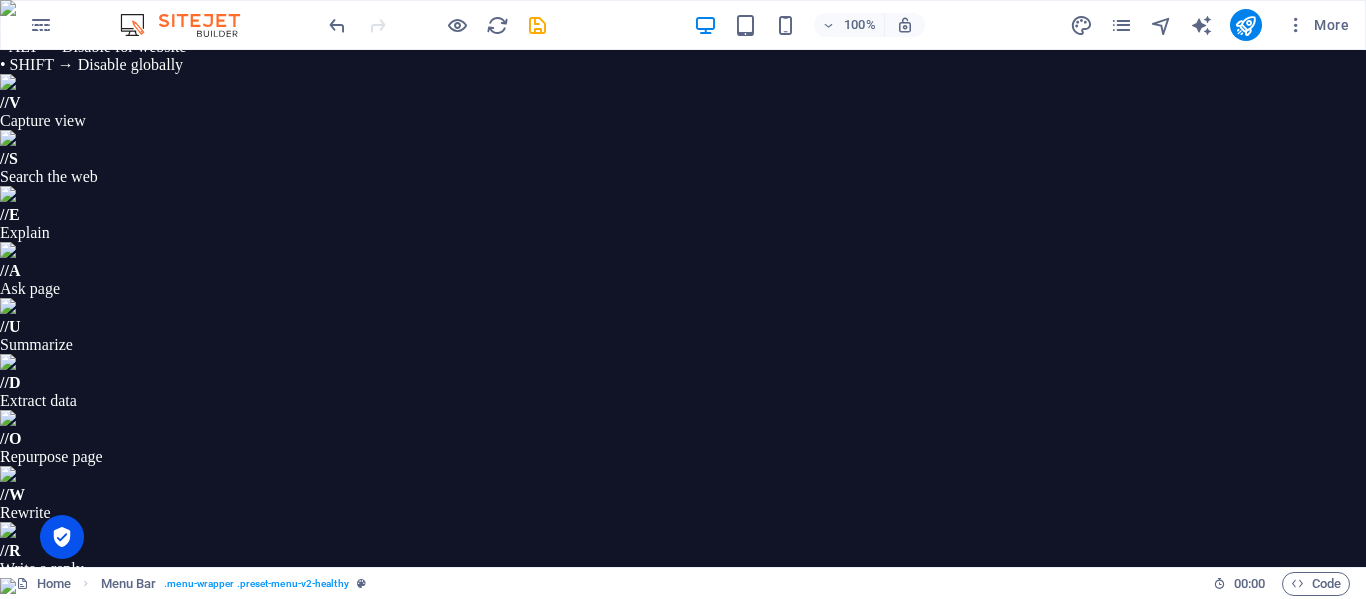 click at bounding box center (723, 838) 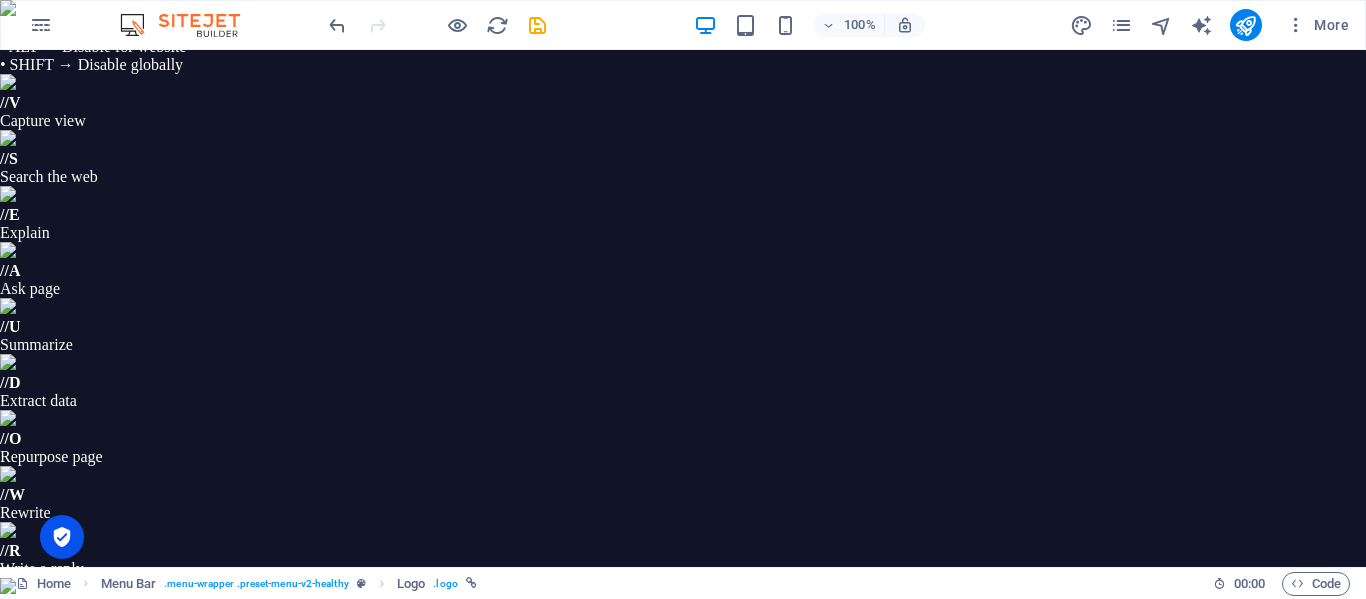 drag, startPoint x: 250, startPoint y: 836, endPoint x: 241, endPoint y: 789, distance: 47.853943 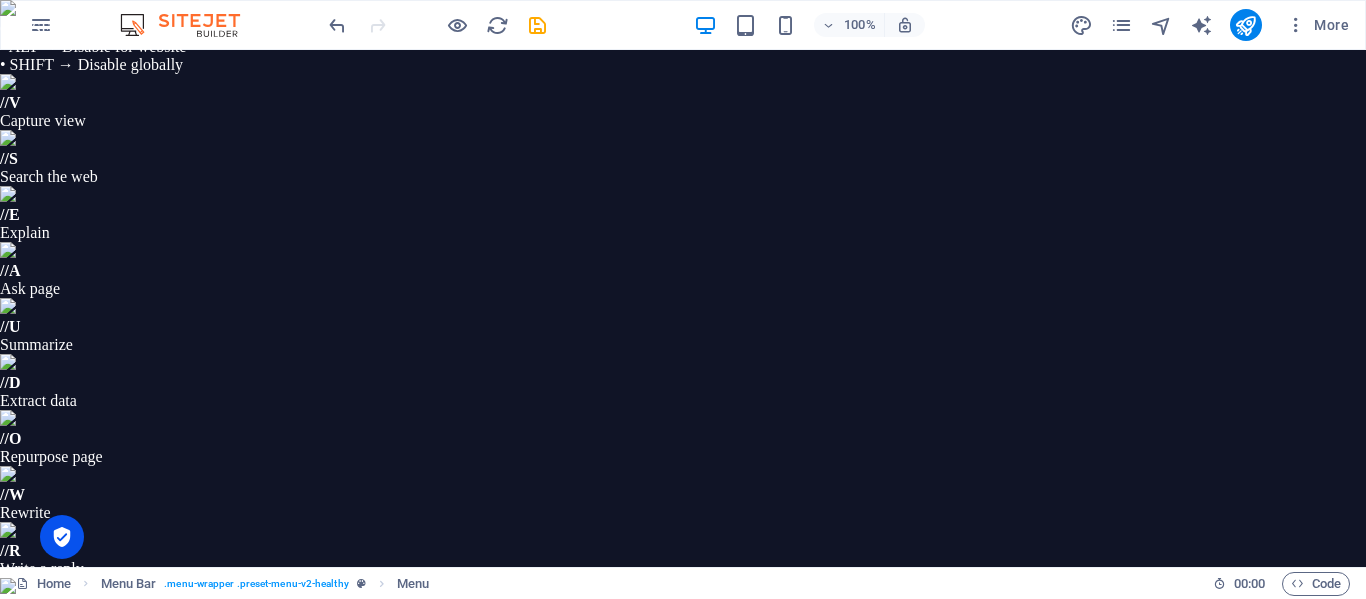 drag, startPoint x: 668, startPoint y: 754, endPoint x: 668, endPoint y: 785, distance: 31 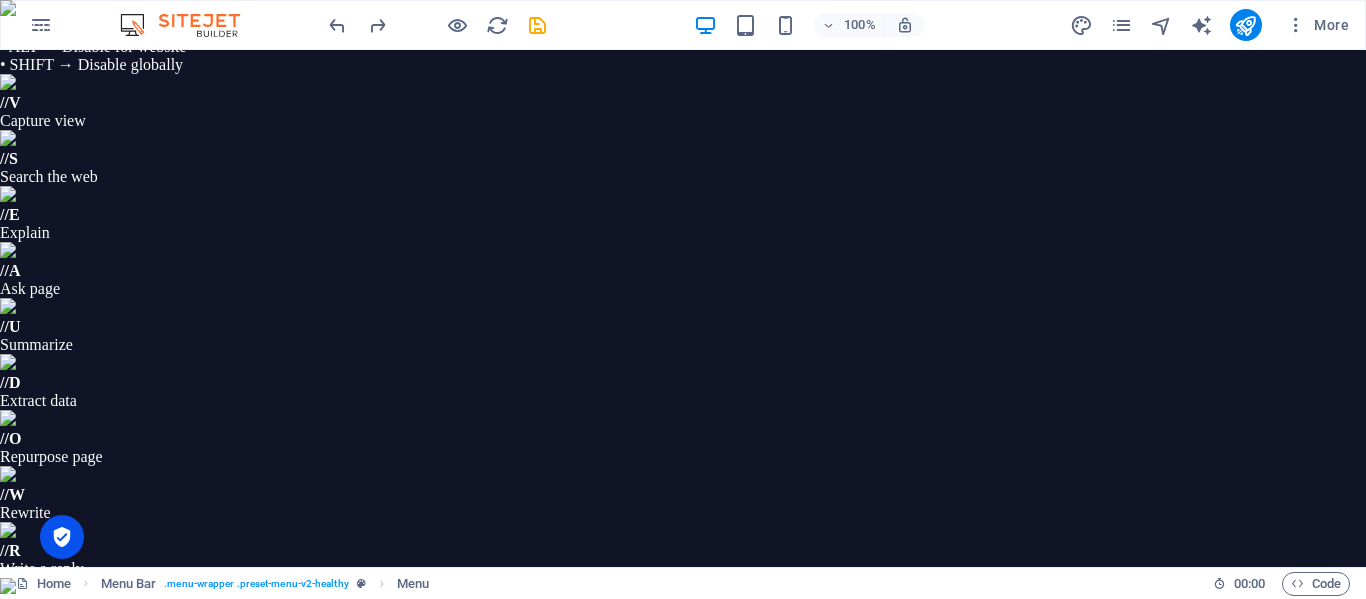 click on "Home About Me Recipes CONTACT ME" at bounding box center (723, 866) 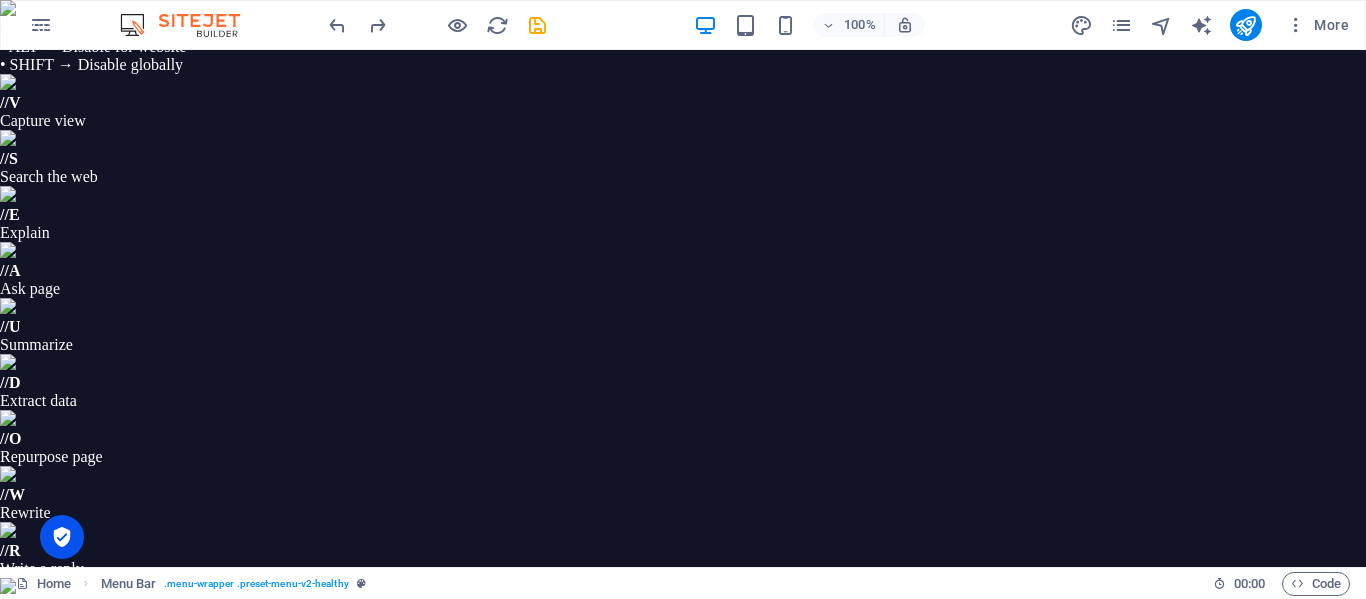 click at bounding box center [723, 838] 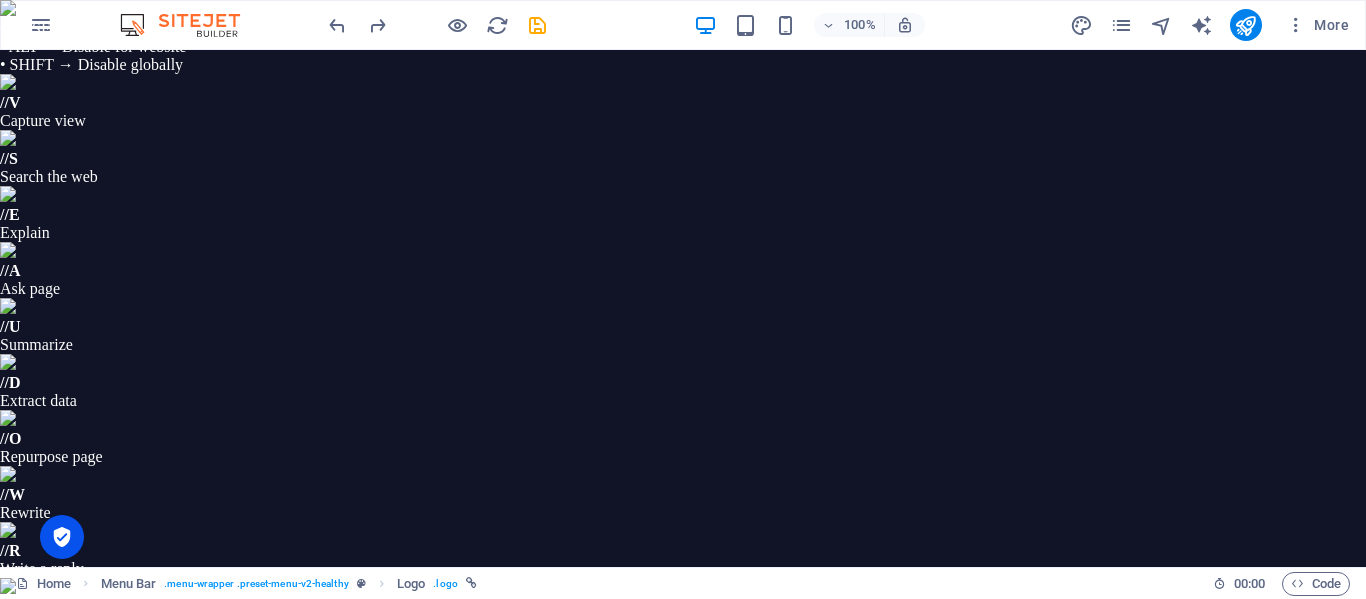 click at bounding box center [235, 738] 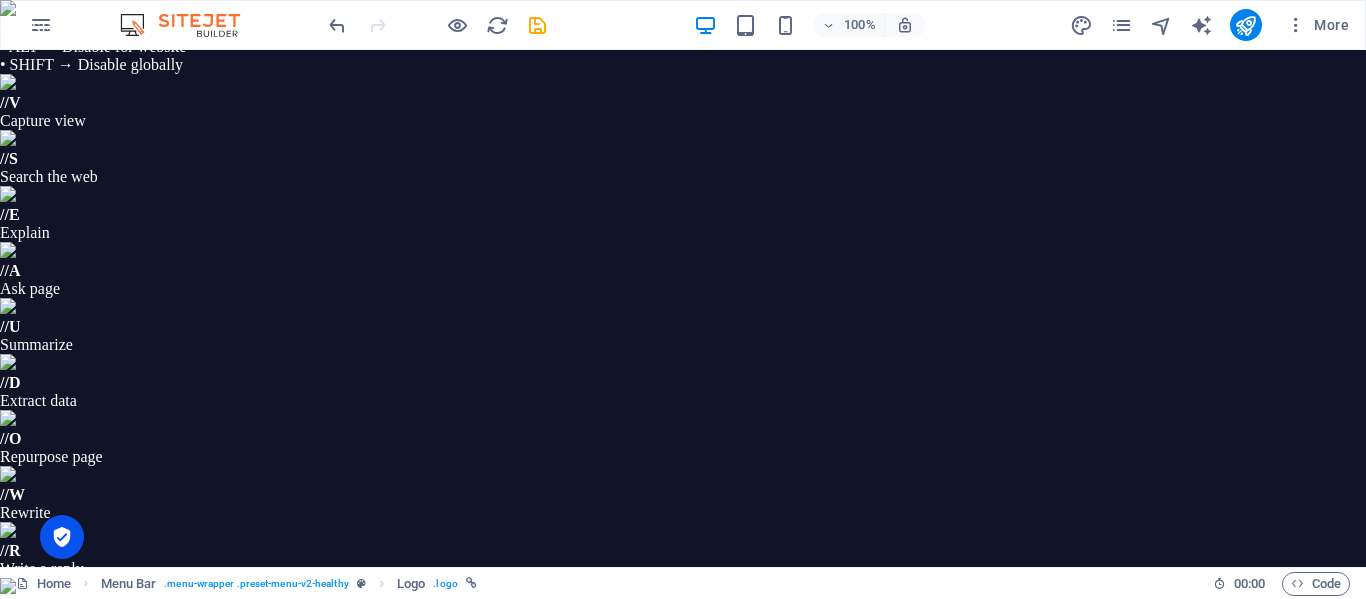 click on "Home About Me Recipes CONTACT ME" at bounding box center (723, 866) 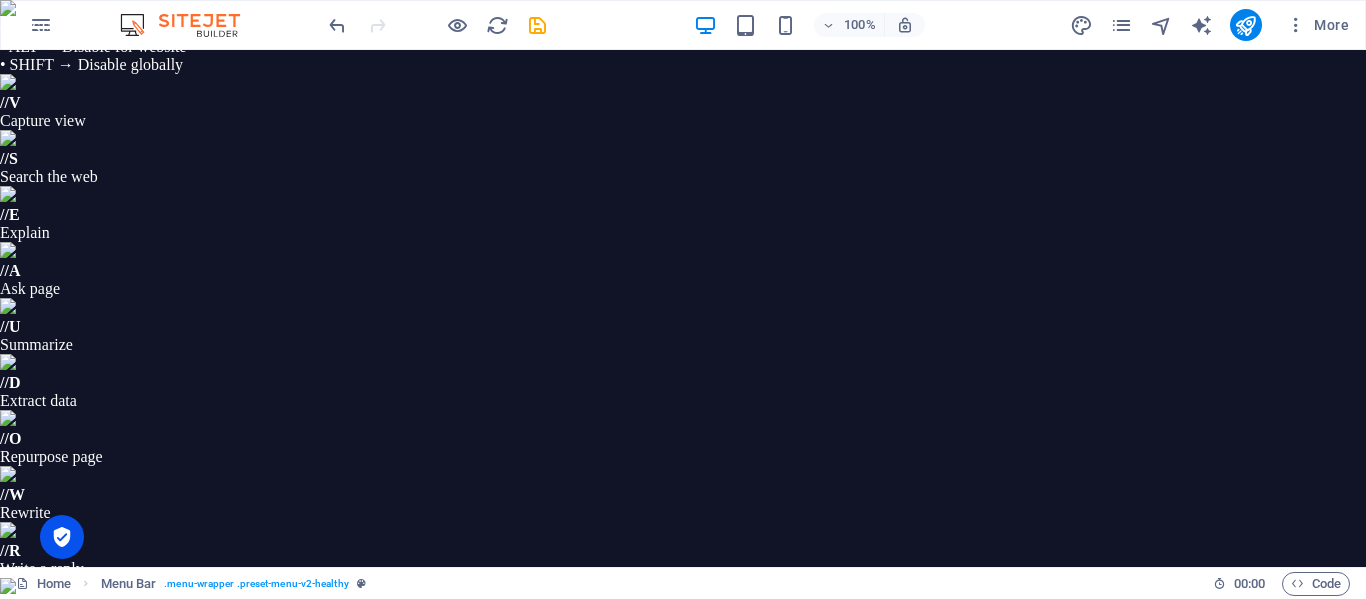 click at bounding box center (723, 838) 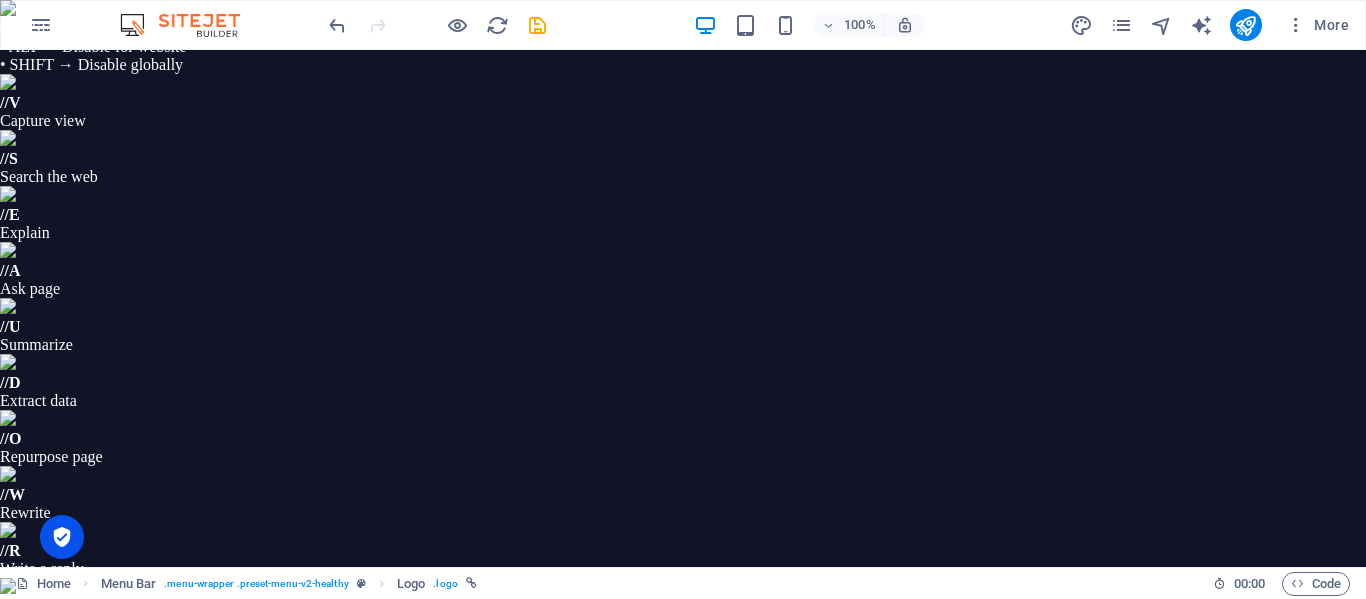 click at bounding box center [723, 838] 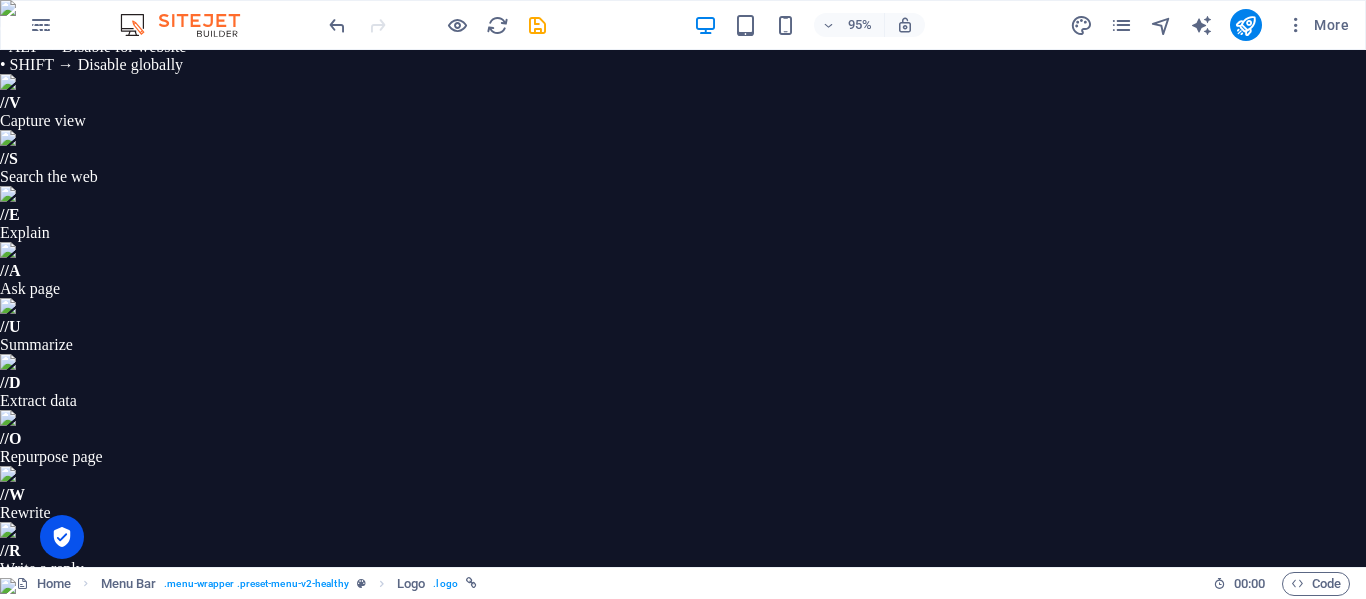 drag, startPoint x: 633, startPoint y: 925, endPoint x: 614, endPoint y: 869, distance: 59.135437 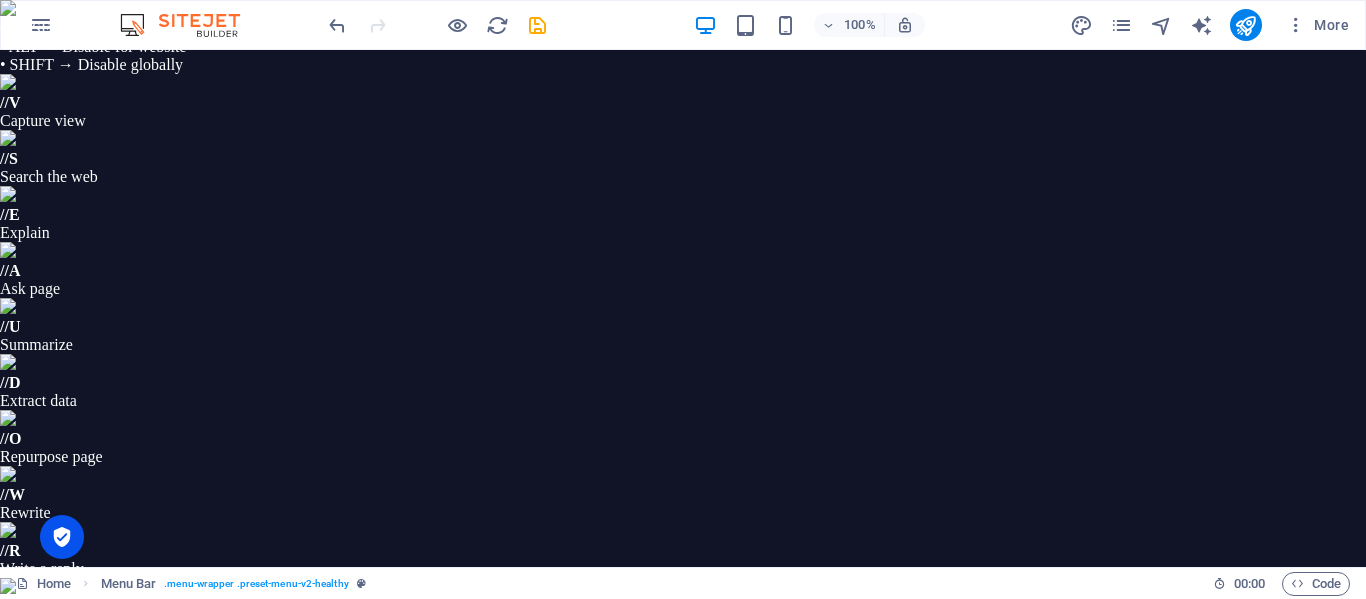 click on "Home About Me Recipes CONTACT ME" at bounding box center (723, 866) 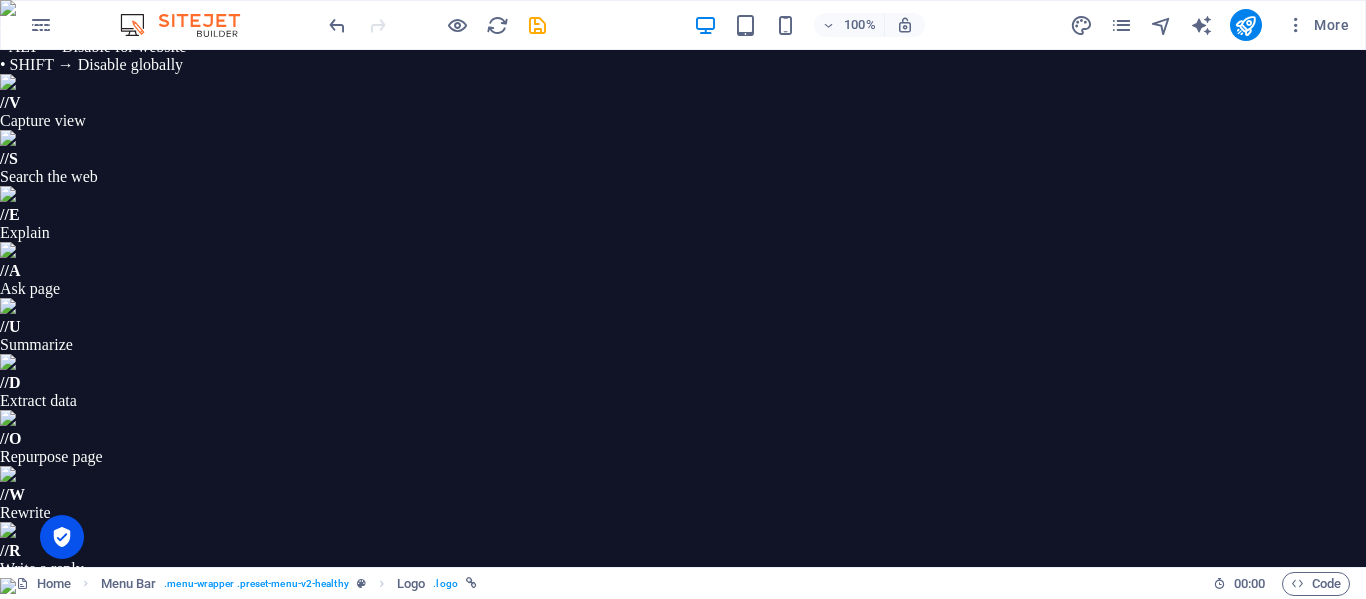 click at bounding box center [723, 838] 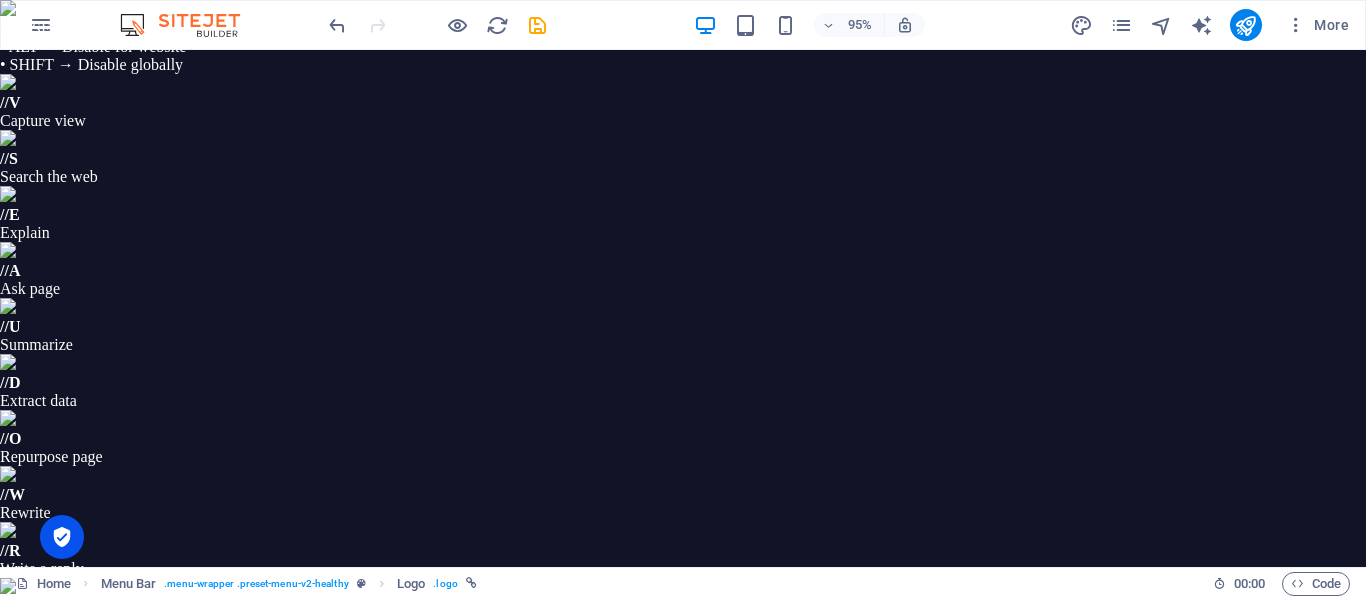 click at bounding box center [923, 838] 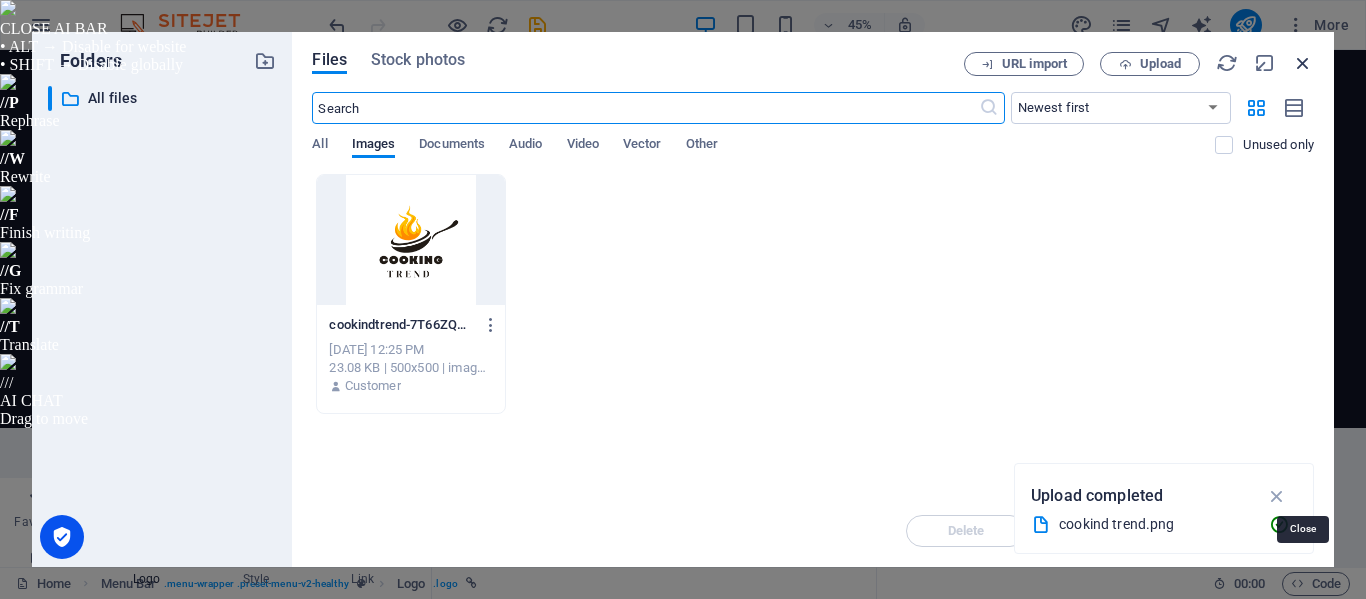 click at bounding box center [1303, 63] 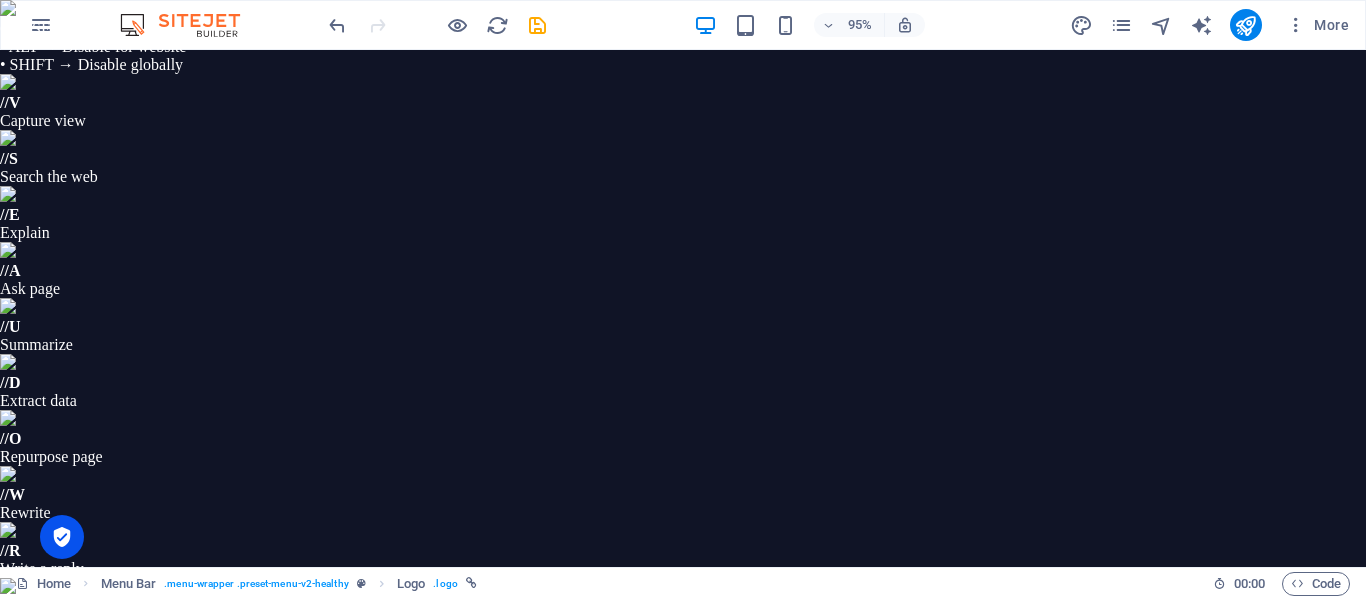 click on "Home About Me Recipes CONTACT ME" at bounding box center (923, 833) 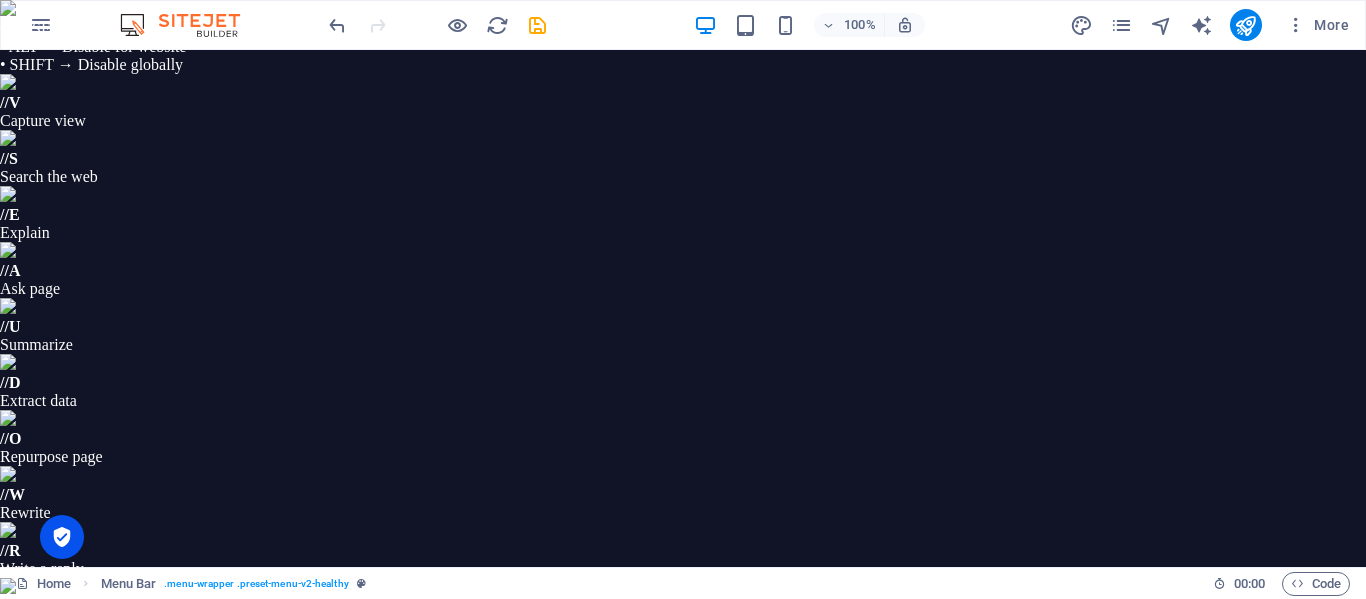 click at bounding box center (723, 805) 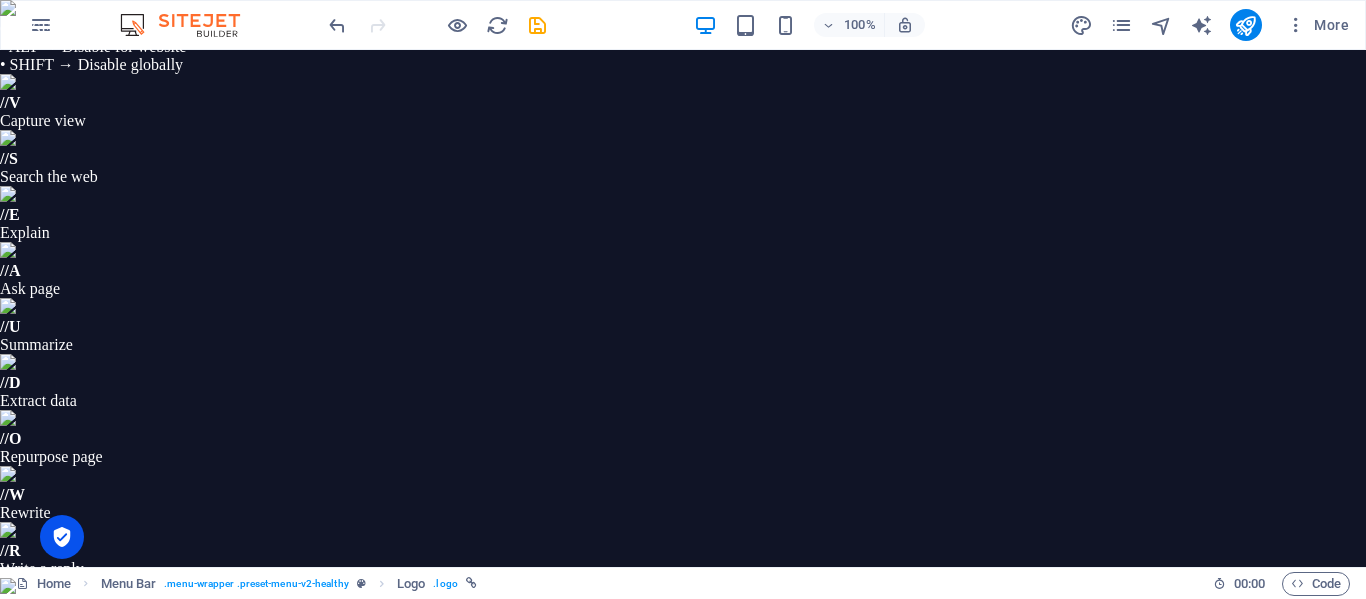 click at bounding box center [235, 738] 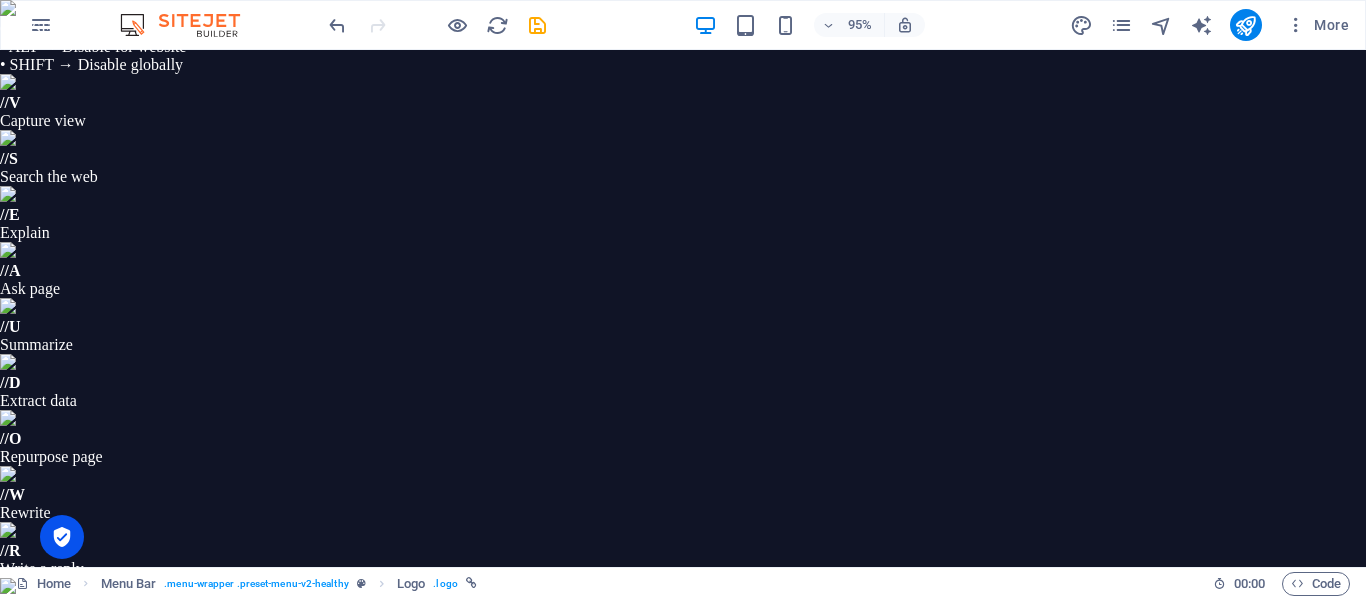 drag, startPoint x: 404, startPoint y: 326, endPoint x: 412, endPoint y: 417, distance: 91.350975 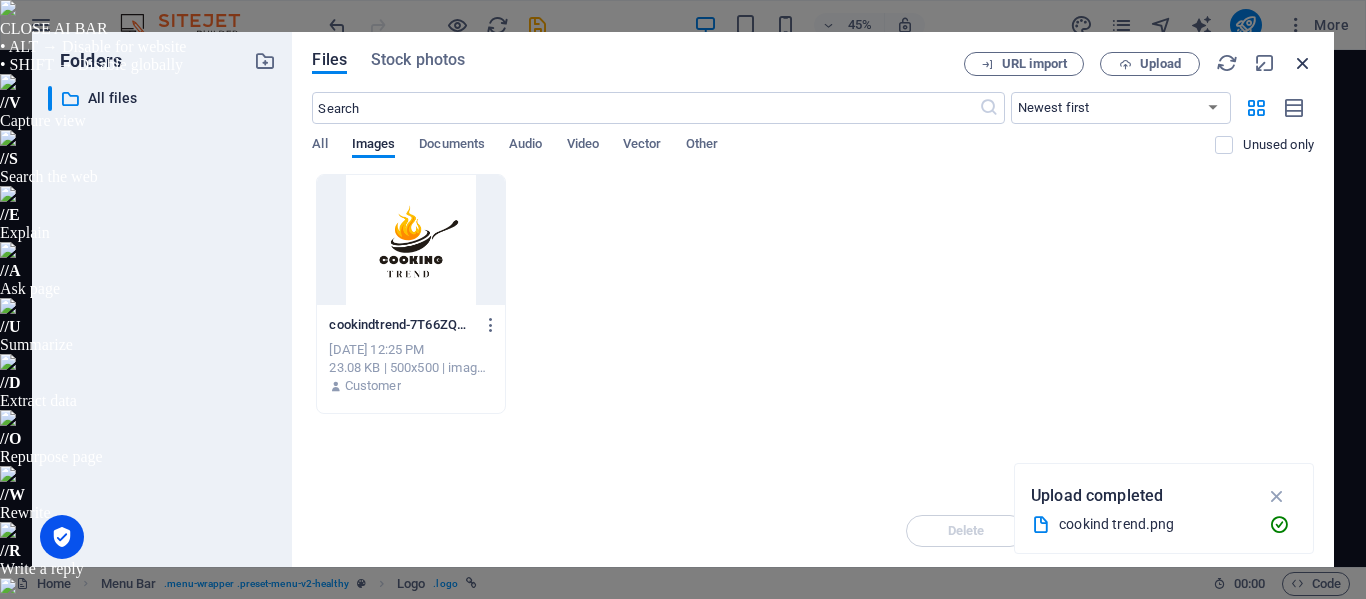 click at bounding box center [1303, 63] 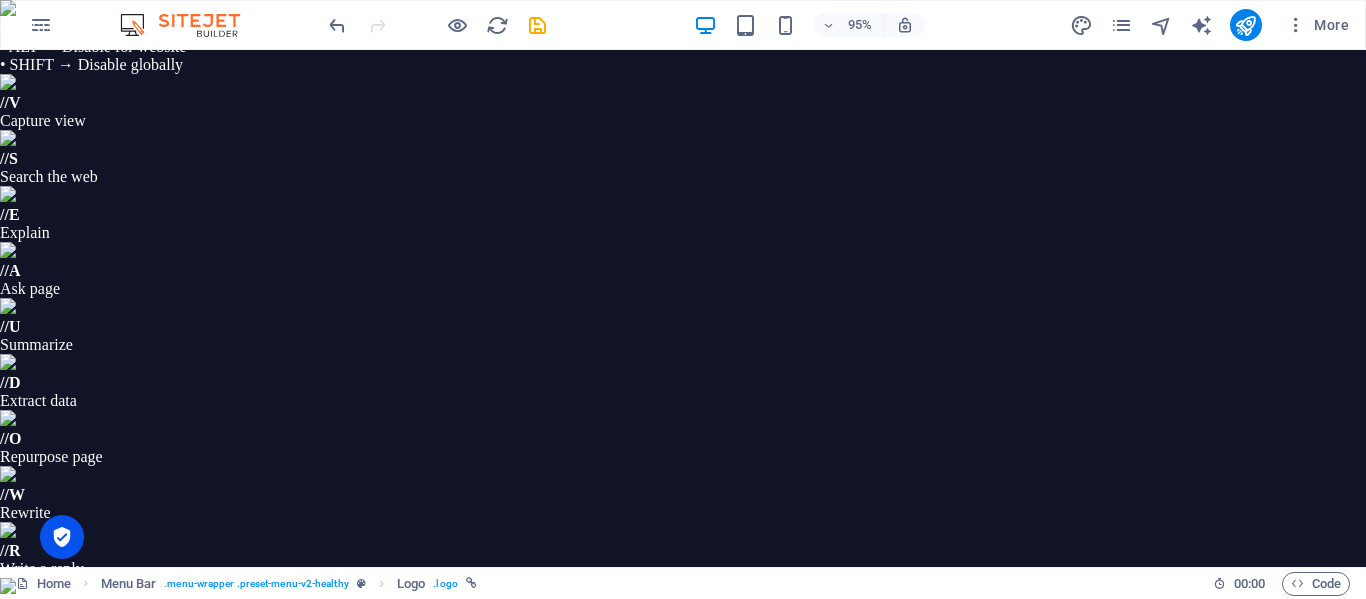 drag, startPoint x: 1730, startPoint y: 763, endPoint x: 1343, endPoint y: 713, distance: 390.2166 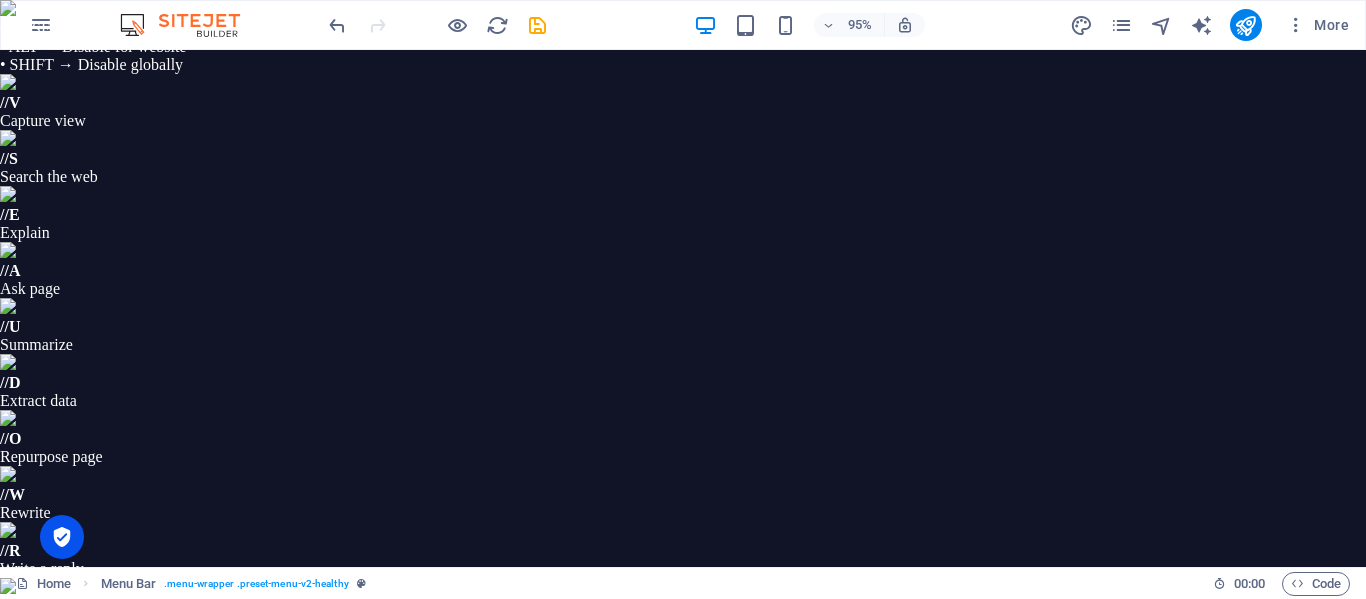 scroll, scrollTop: 184, scrollLeft: 0, axis: vertical 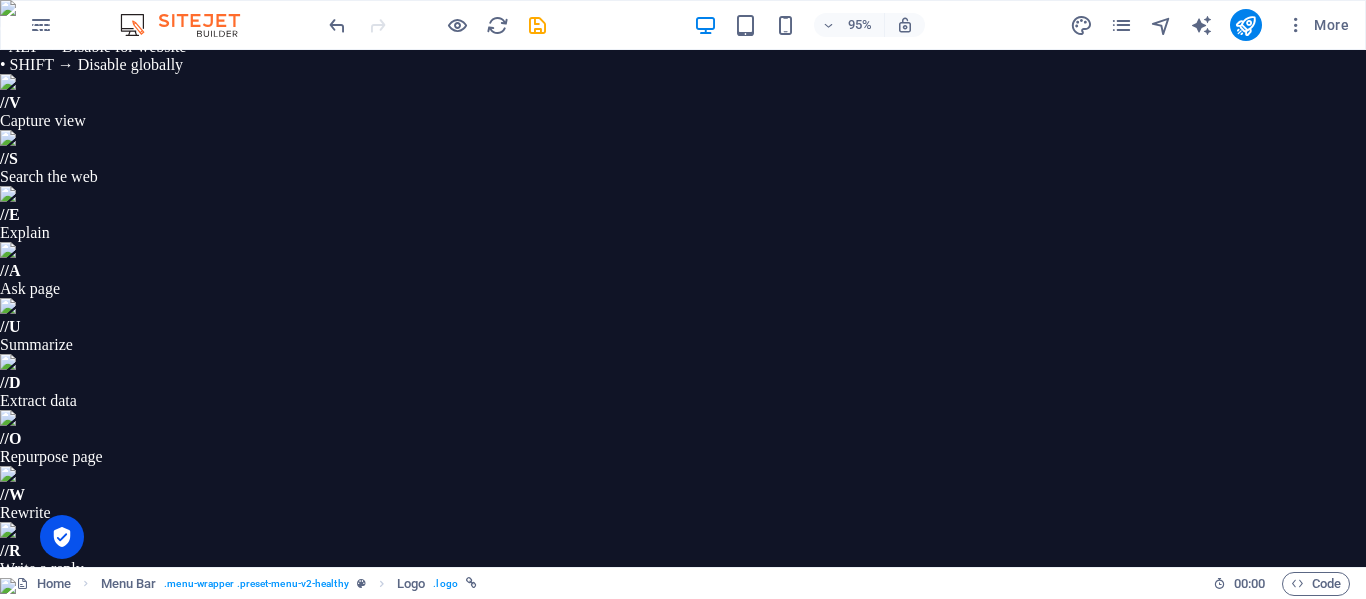 click at bounding box center [923, 835] 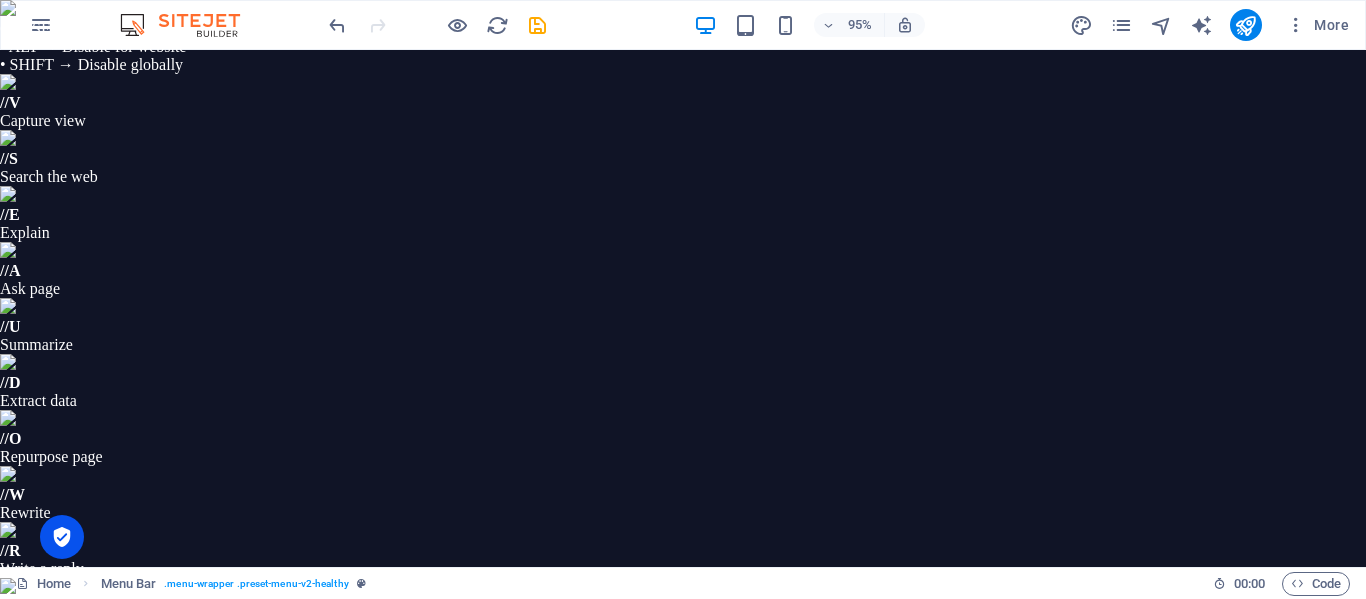 scroll, scrollTop: 0, scrollLeft: 0, axis: both 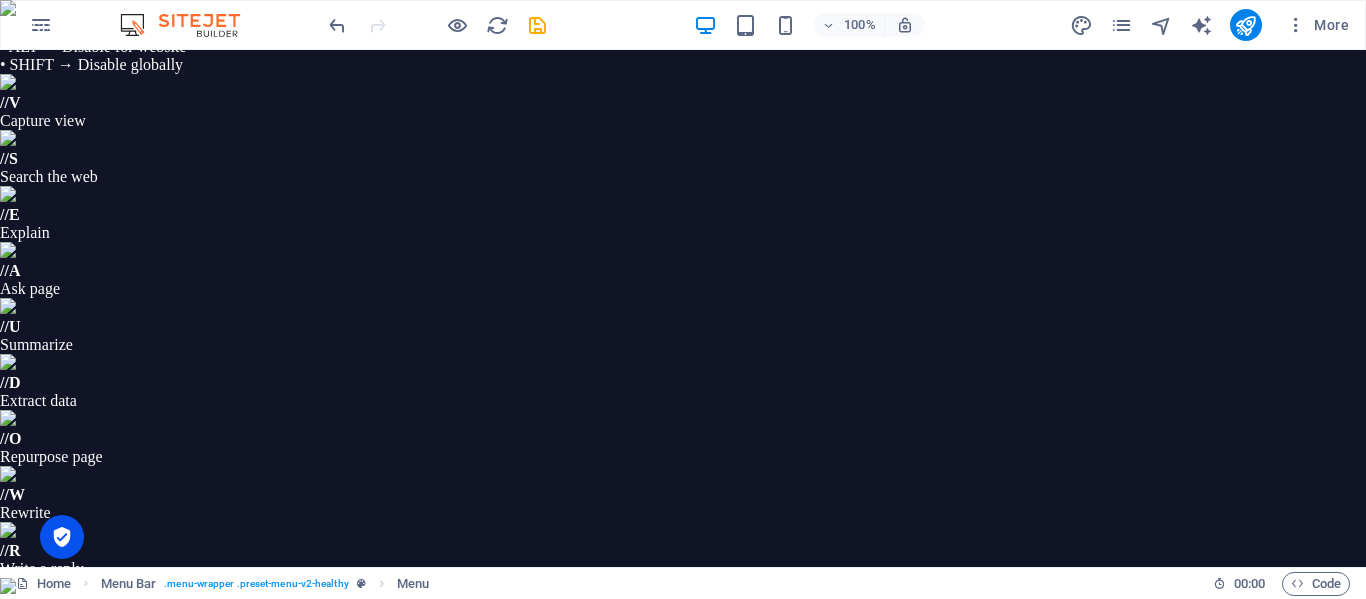 drag, startPoint x: 439, startPoint y: 768, endPoint x: 775, endPoint y: 797, distance: 337.24918 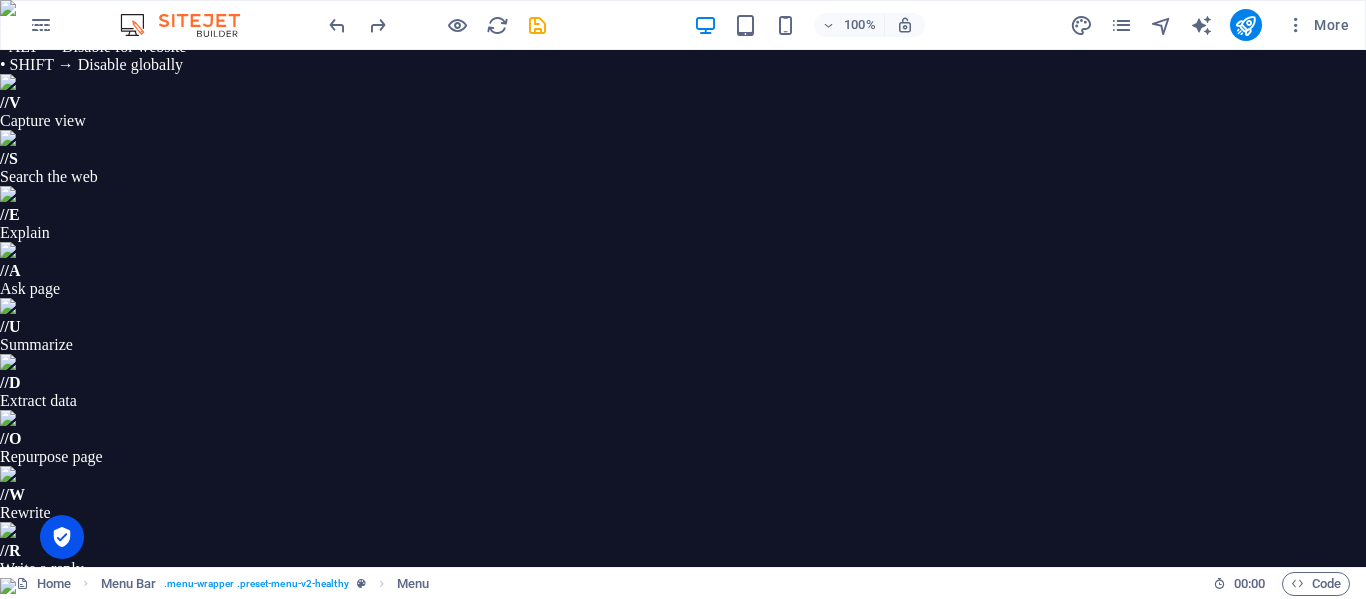 click on "Home About Me Recipes CONTACT ME" at bounding box center [723, 863] 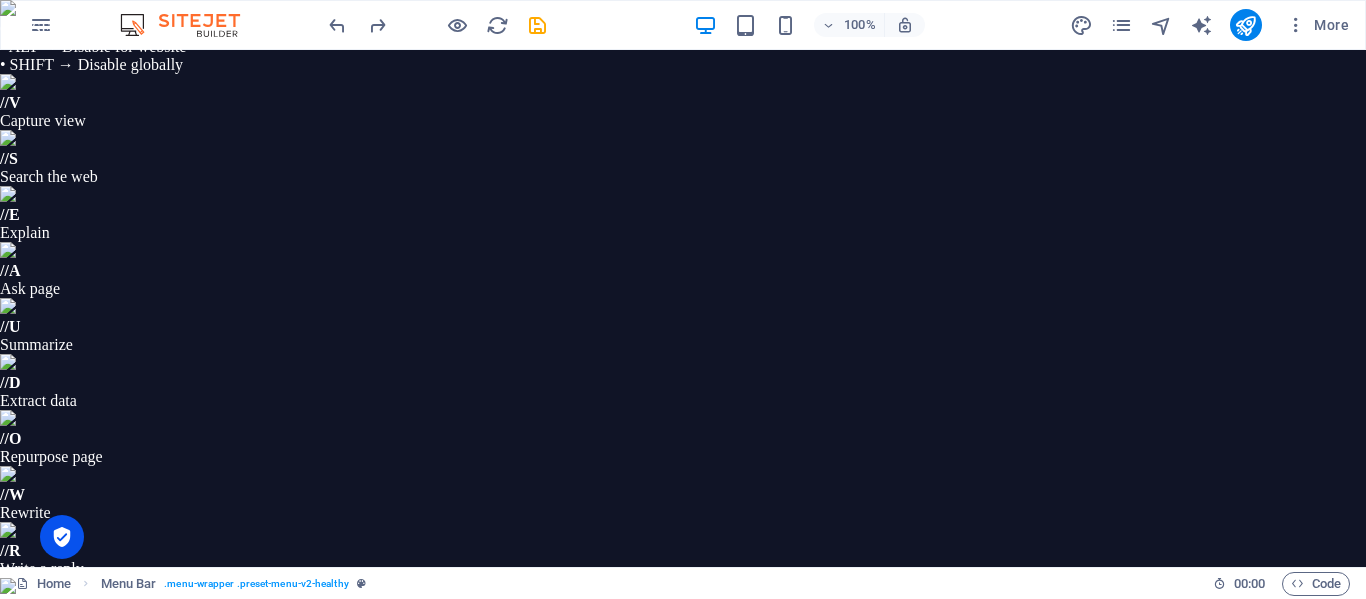 click on "Home About Me Recipes" at bounding box center [723, 936] 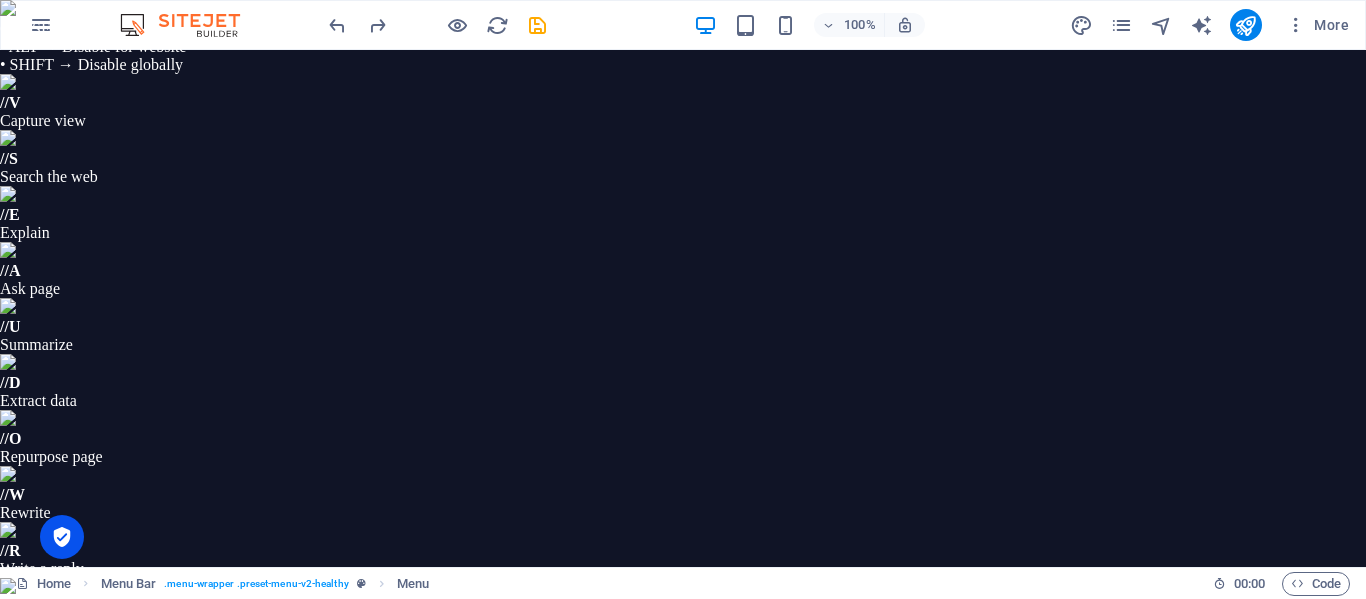 click at bounding box center (642, 738) 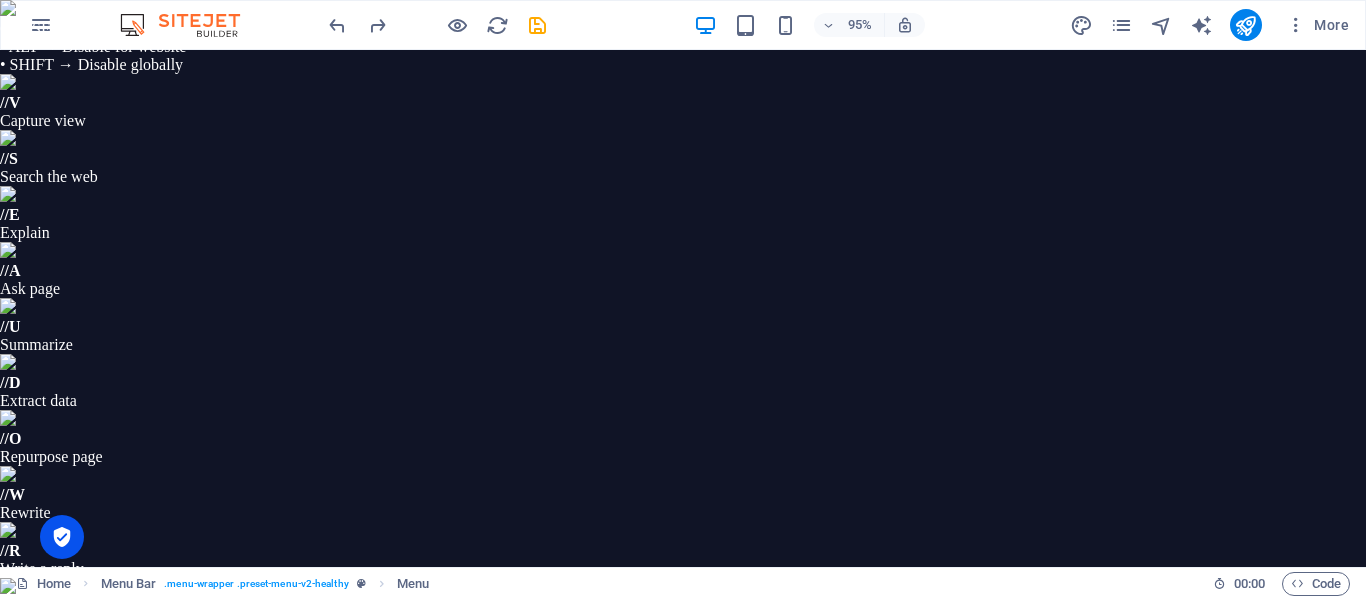 click on "Home About Me Recipes" at bounding box center [923, 936] 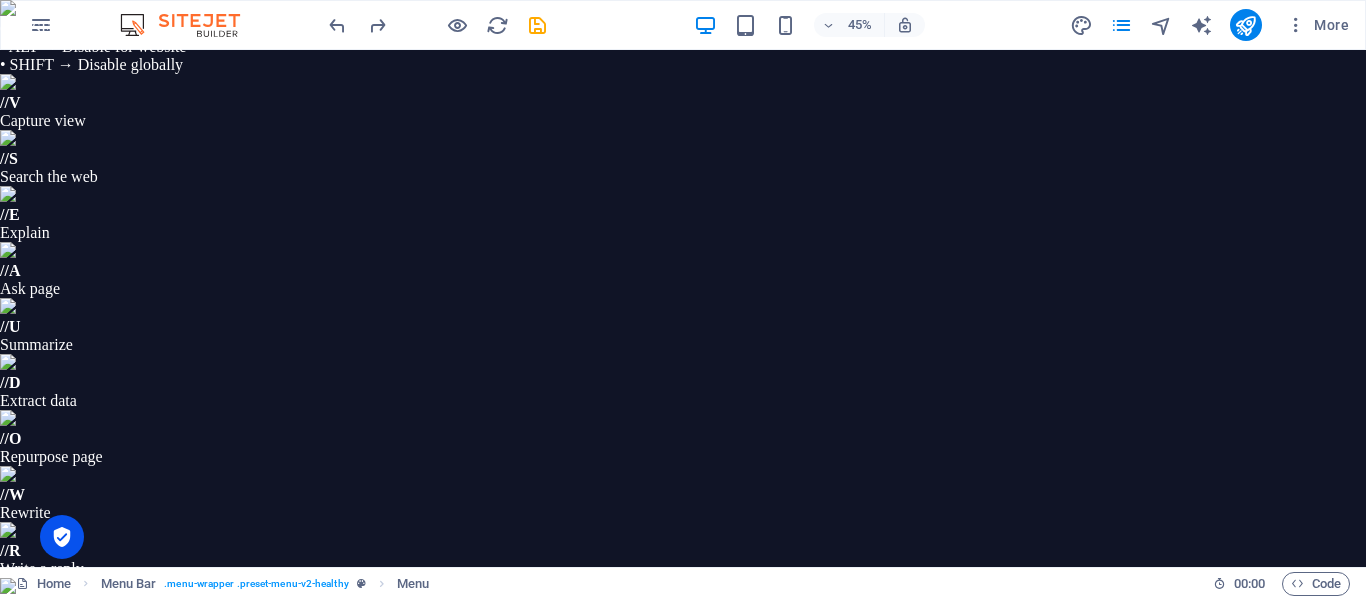 drag, startPoint x: 1352, startPoint y: 313, endPoint x: 1352, endPoint y: 332, distance: 19 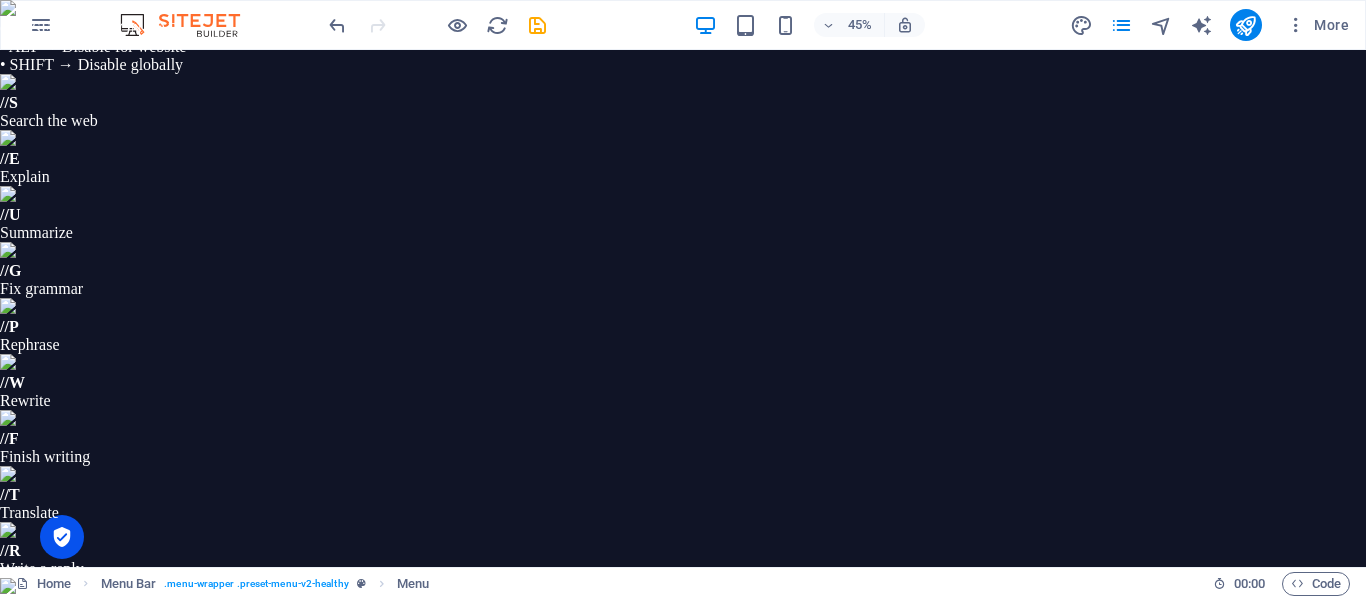 scroll, scrollTop: 312, scrollLeft: 0, axis: vertical 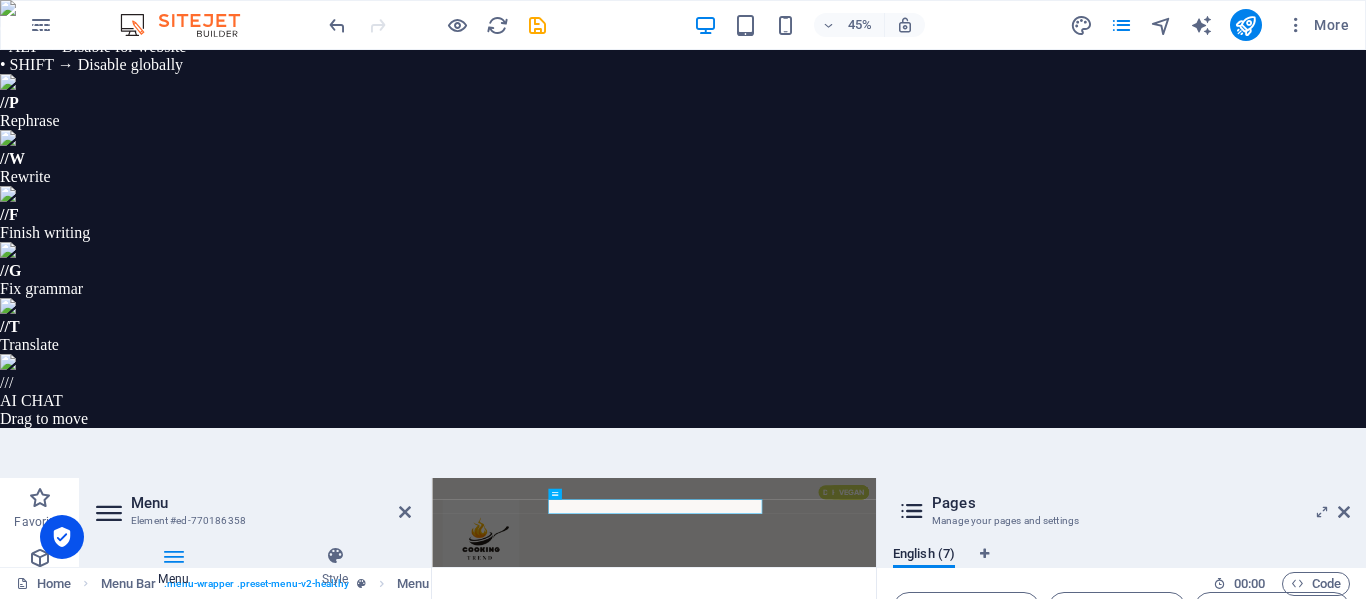 type on "Bl" 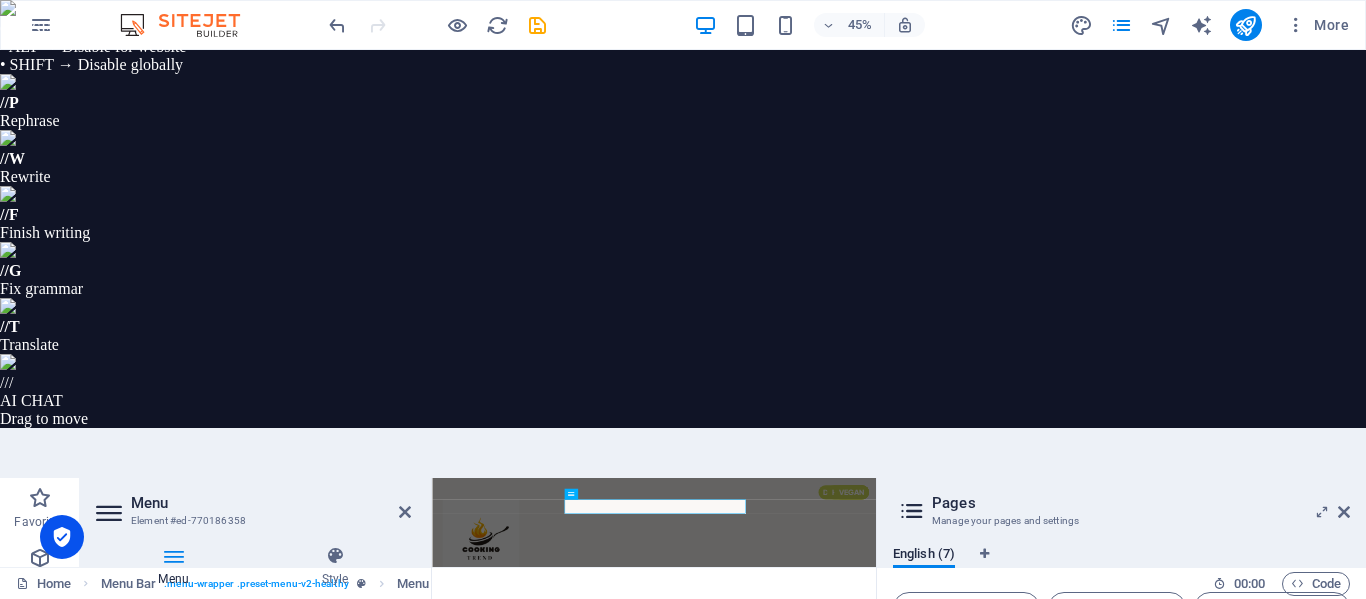 type on "Blog" 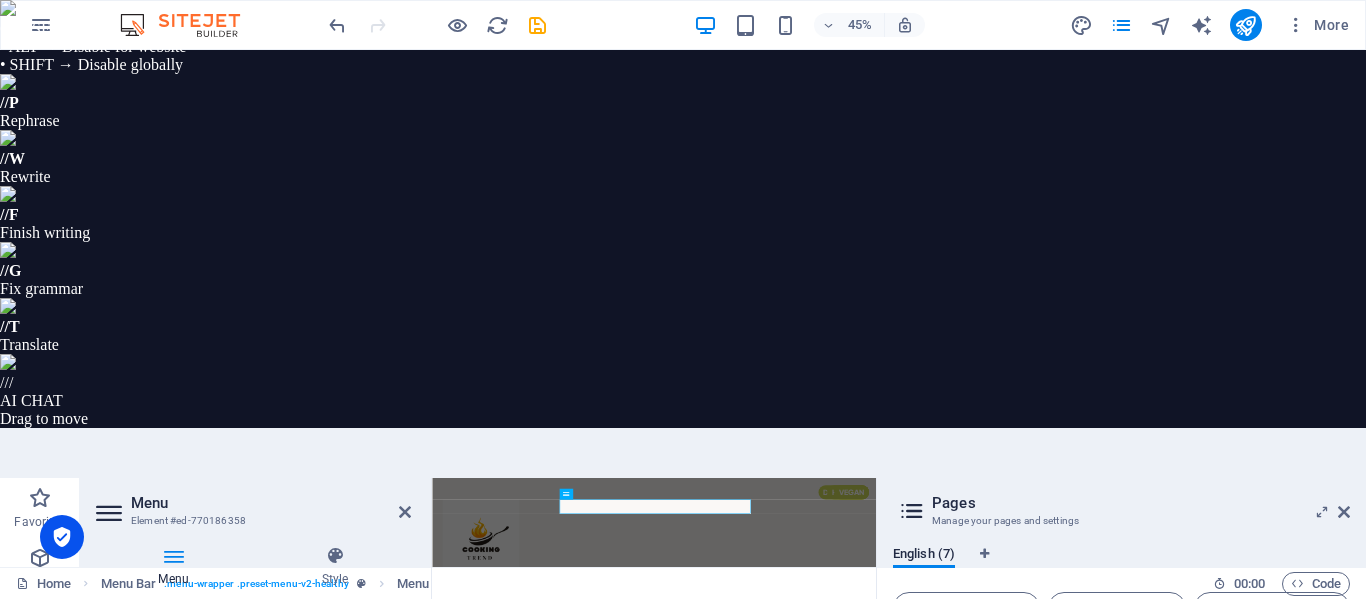 type on "Blog" 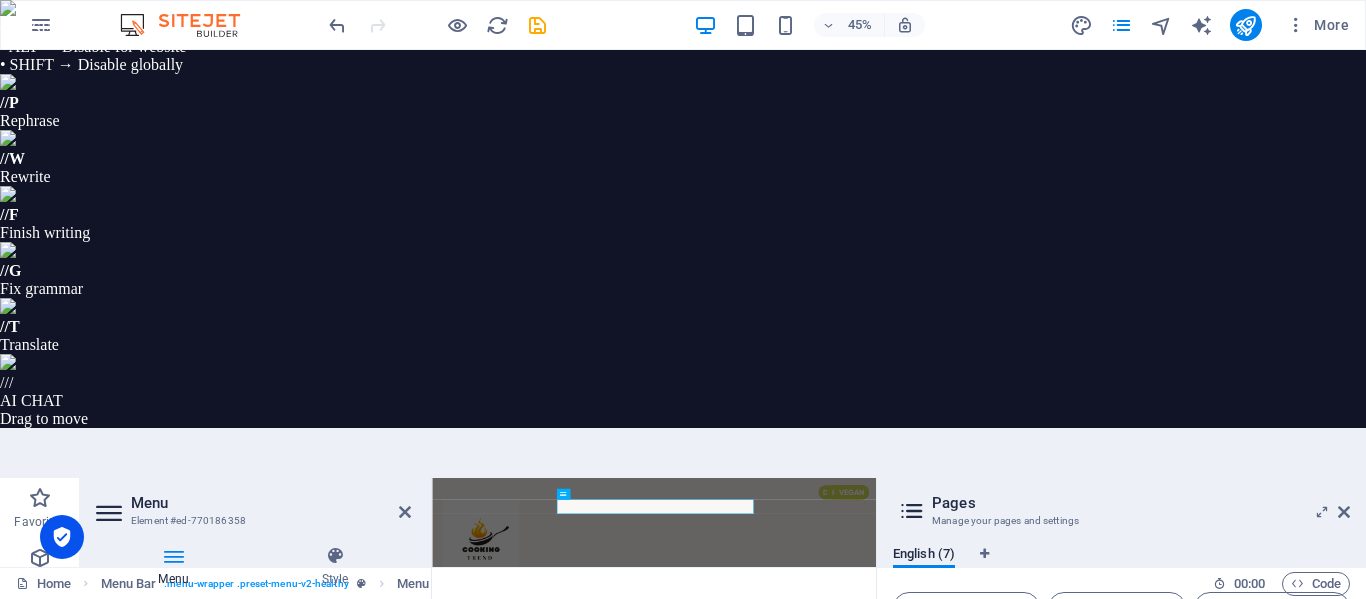 scroll, scrollTop: 0, scrollLeft: 0, axis: both 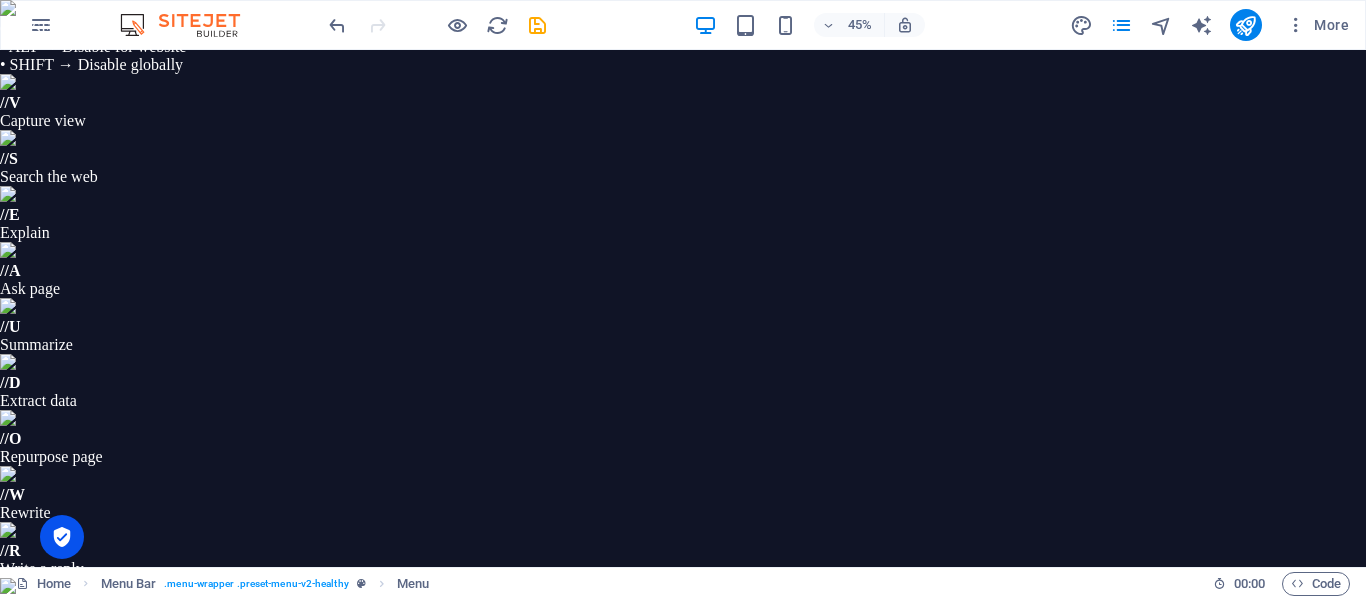 click at bounding box center (1344, 736) 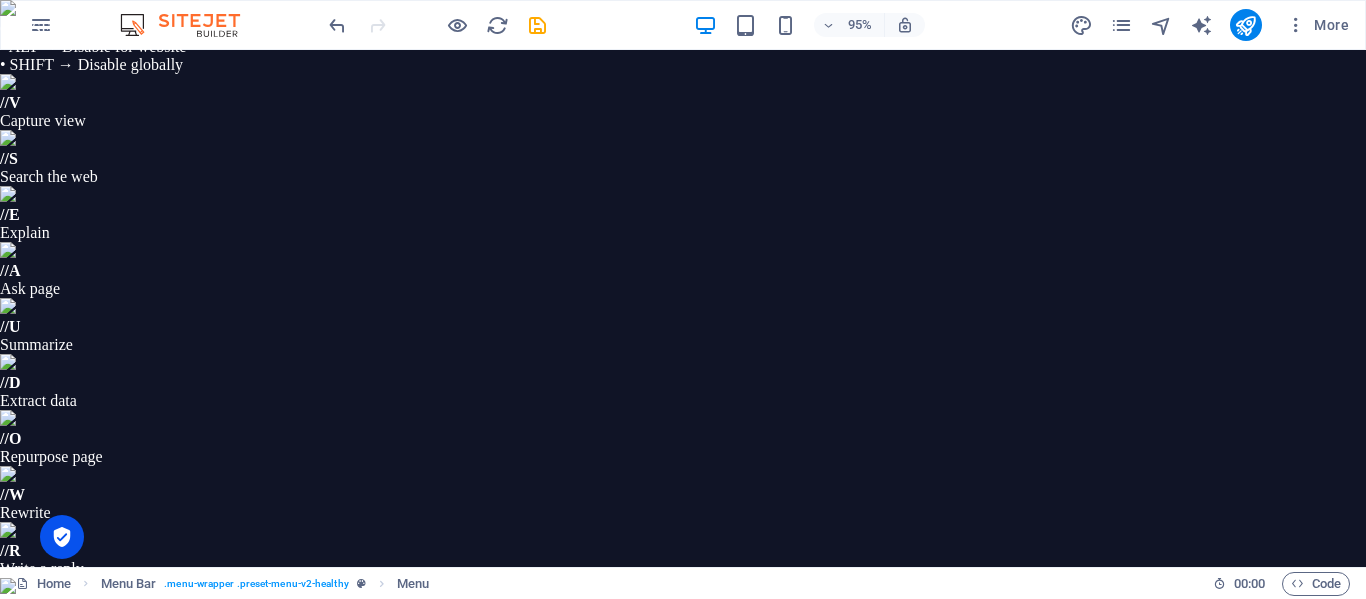 click on "Home About Me Recipes Blog  CONTACT ME" at bounding box center [923, 863] 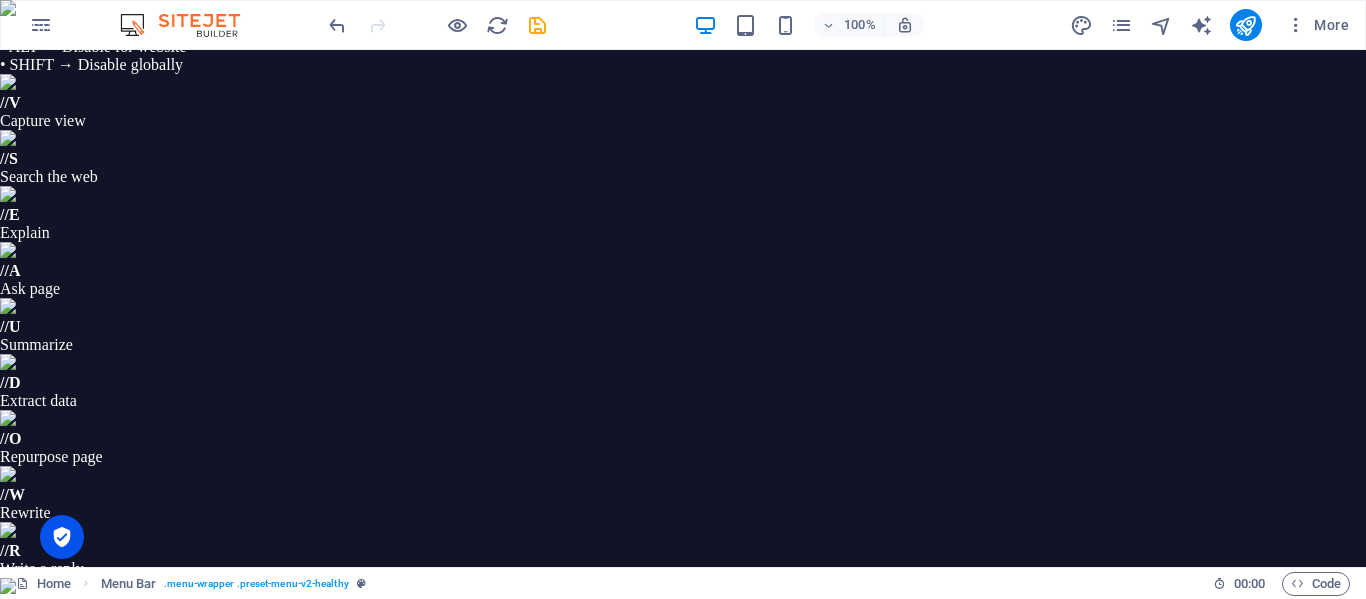click on "Home About Me Recipes Blog" at bounding box center [723, 936] 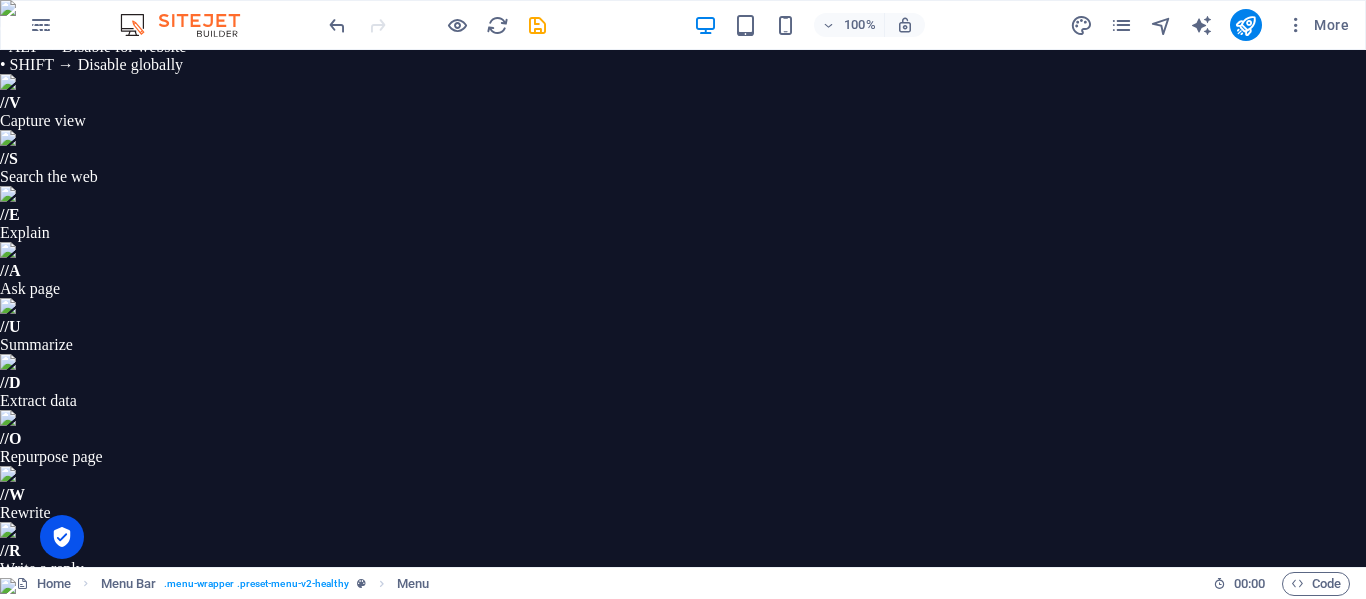 click on "Home About Me Recipes Blog" at bounding box center [723, 936] 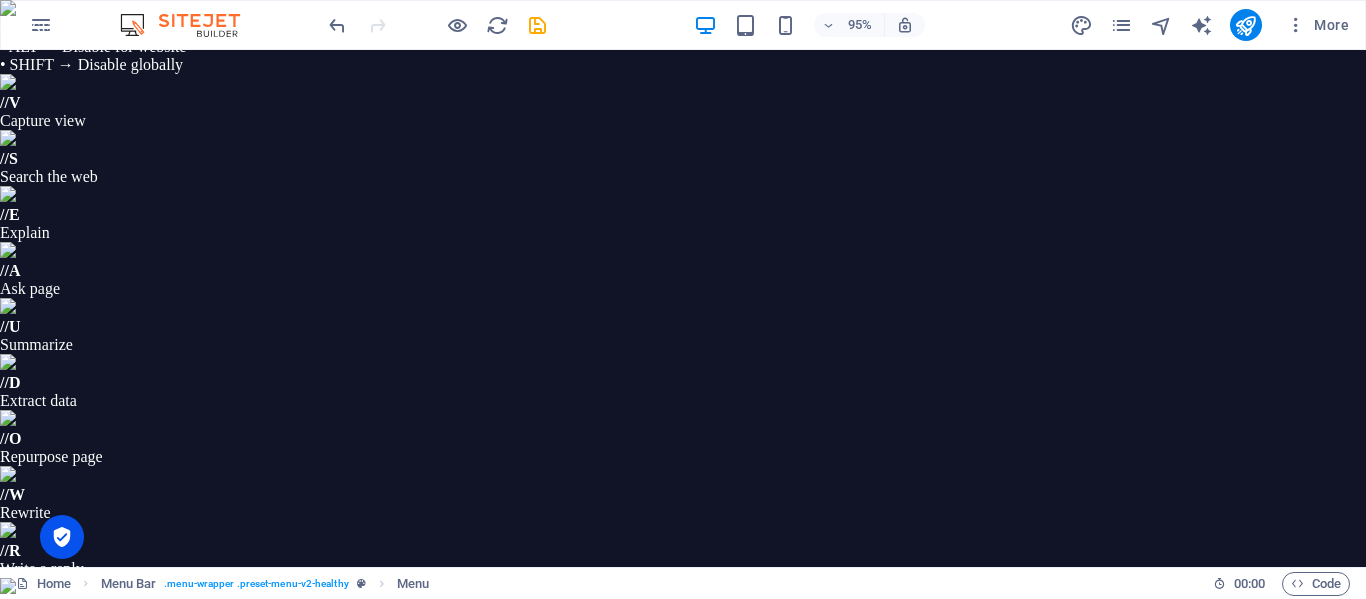 click on "Home About Me Recipes Blog" at bounding box center (923, 936) 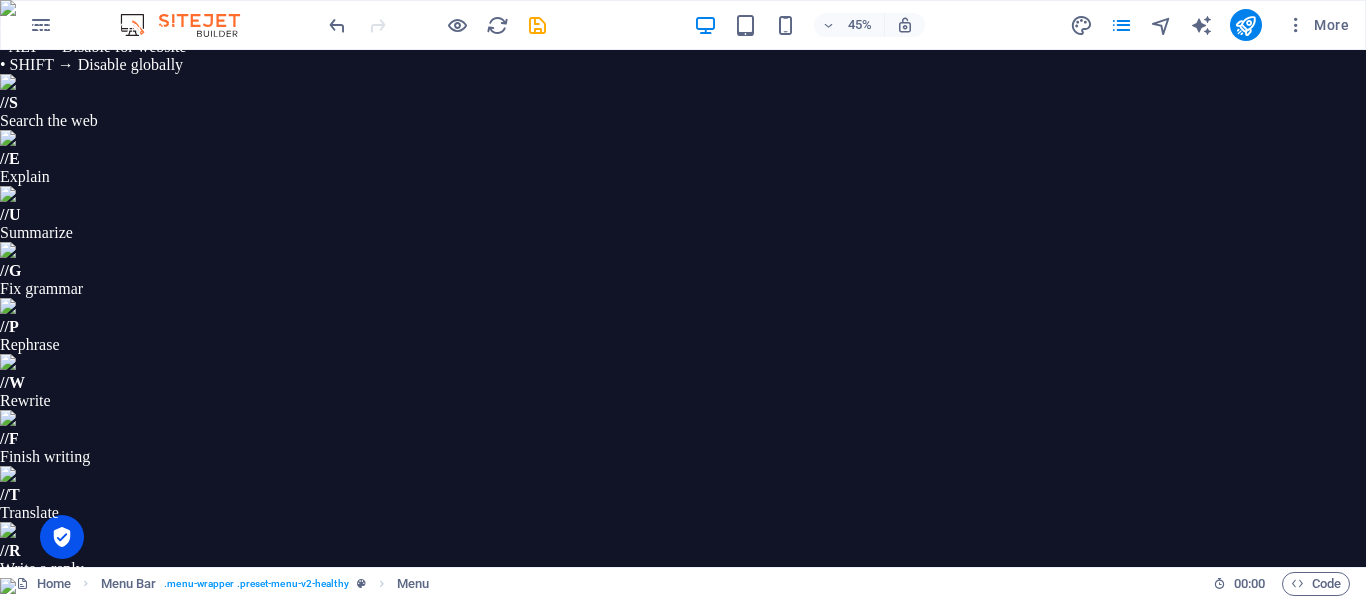 scroll, scrollTop: 312, scrollLeft: 0, axis: vertical 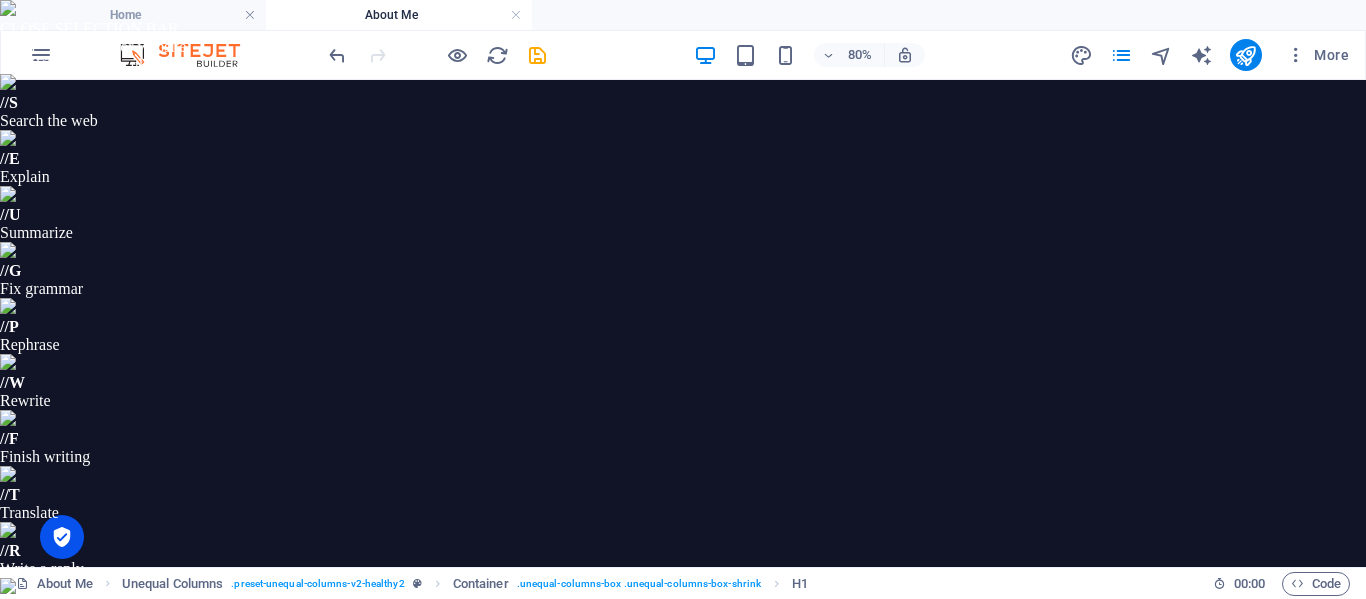 click at bounding box center (1260, 930) 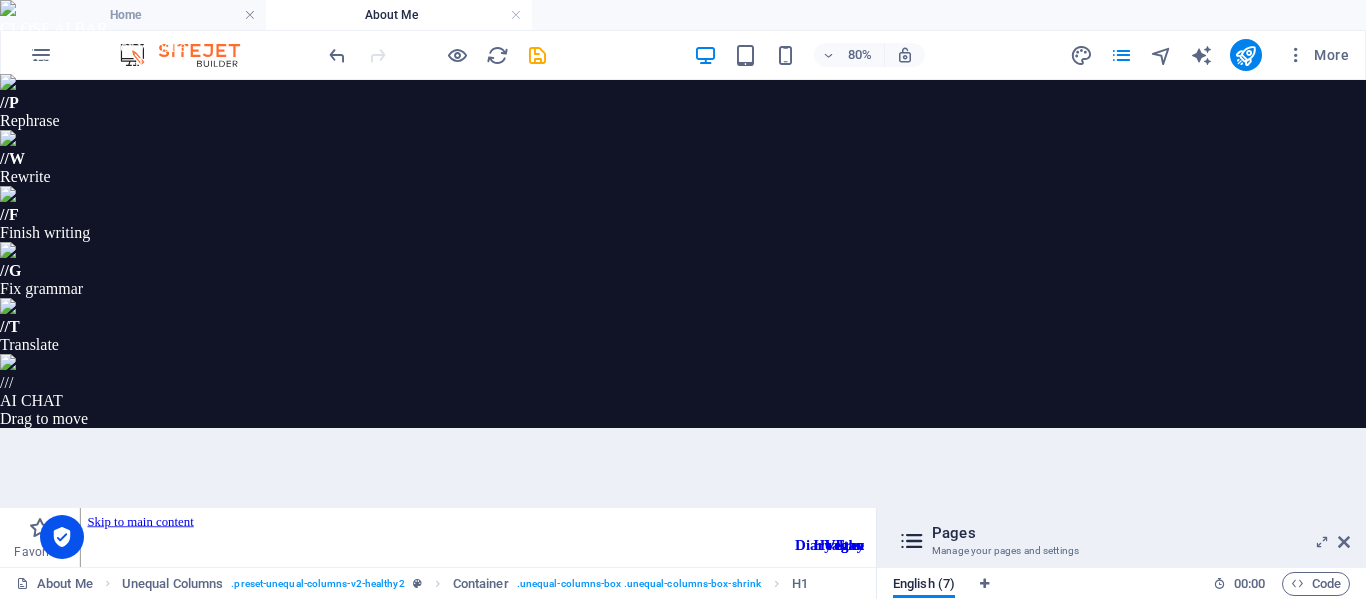 type on "About" 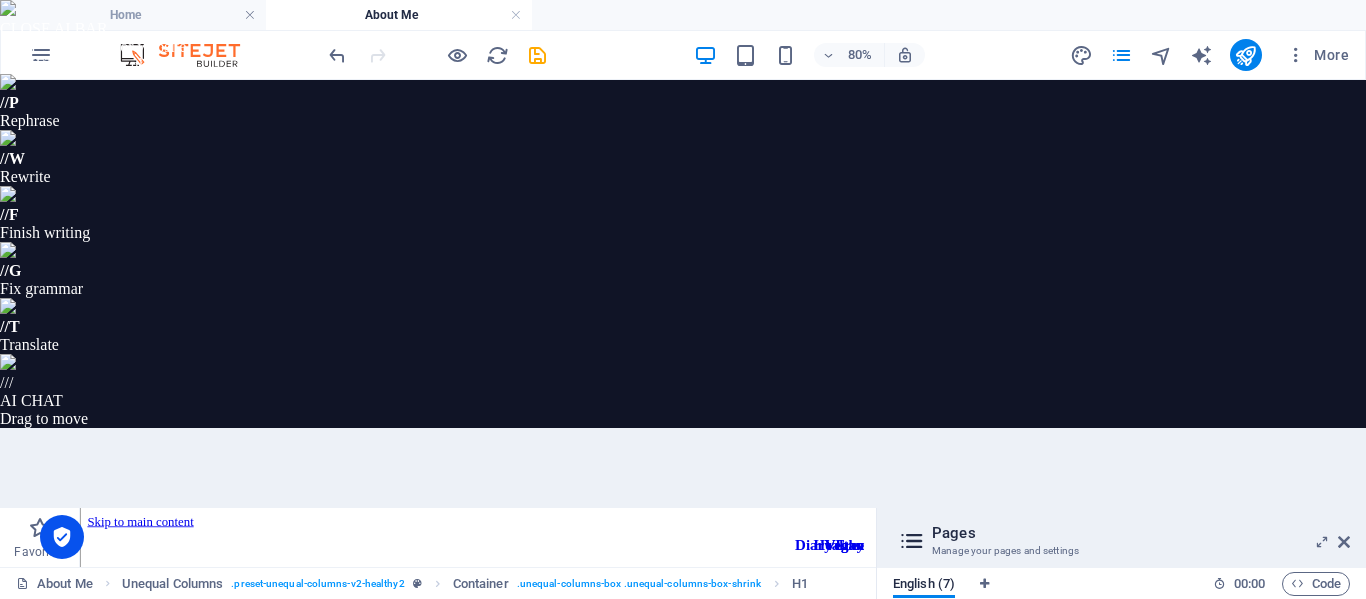 type on "About us" 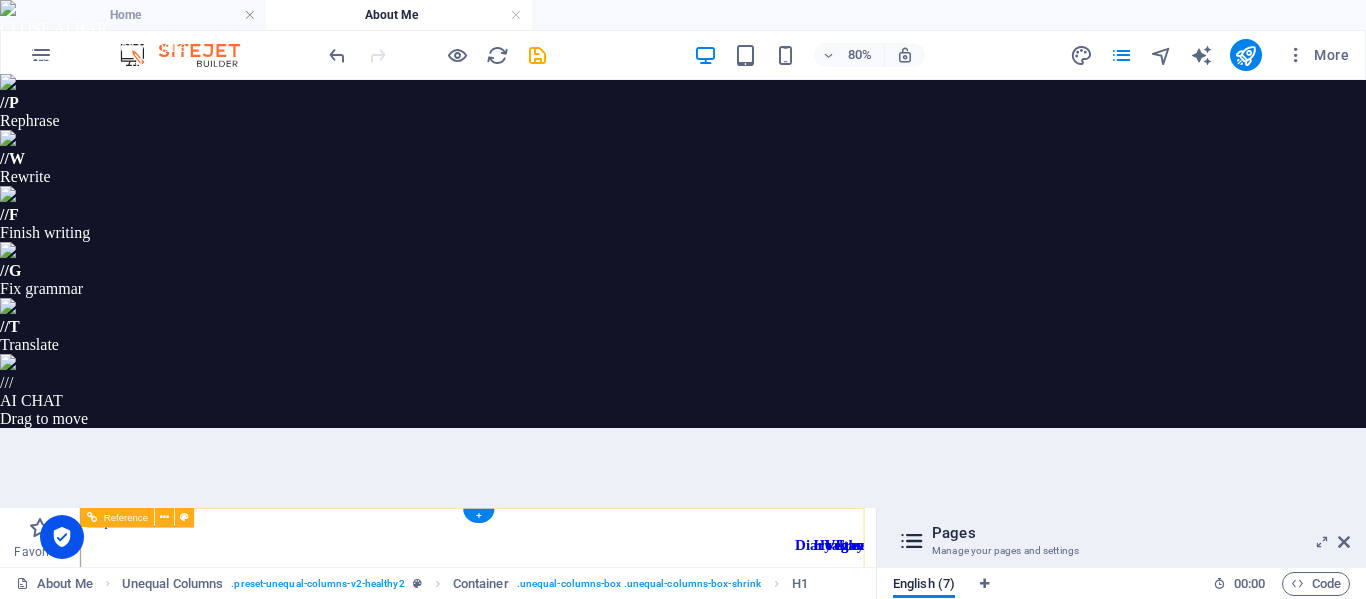 click at bounding box center [577, 602] 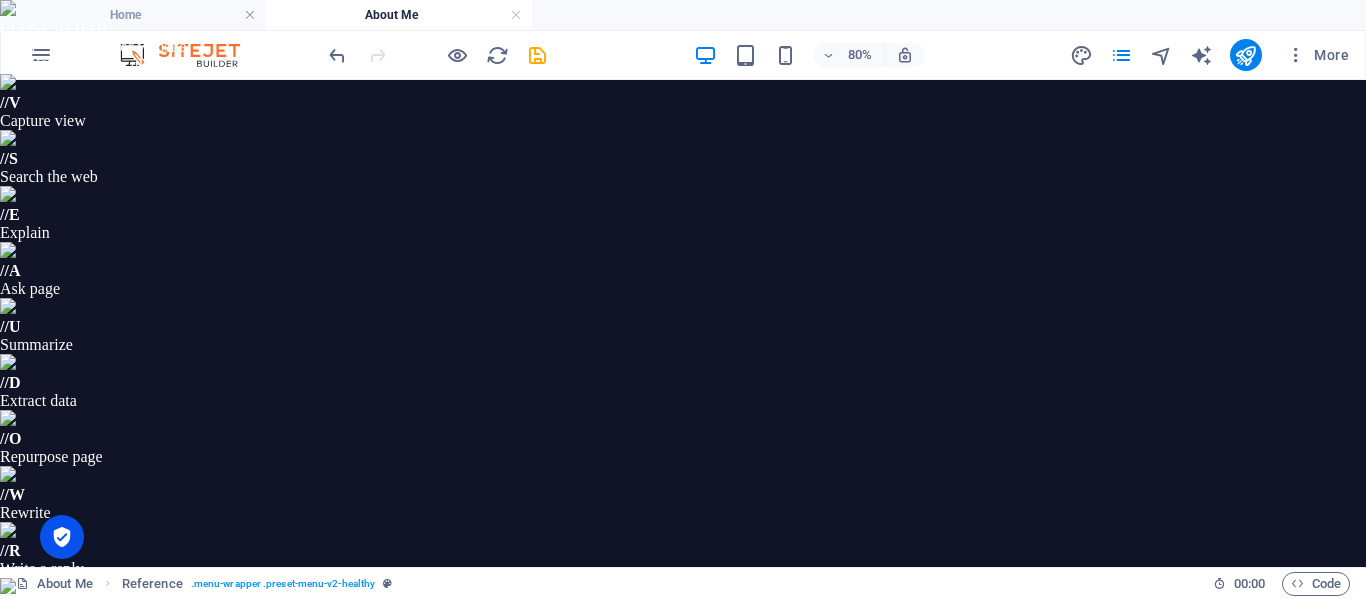 click at bounding box center (577, 826) 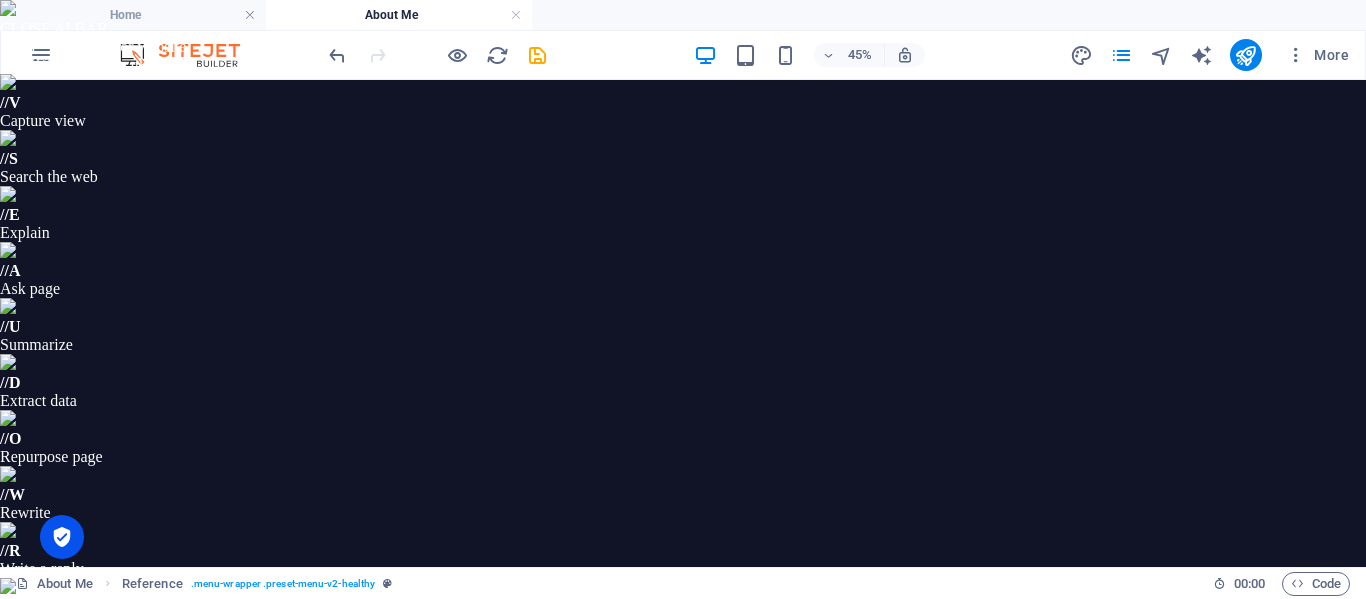 click at bounding box center [925, 826] 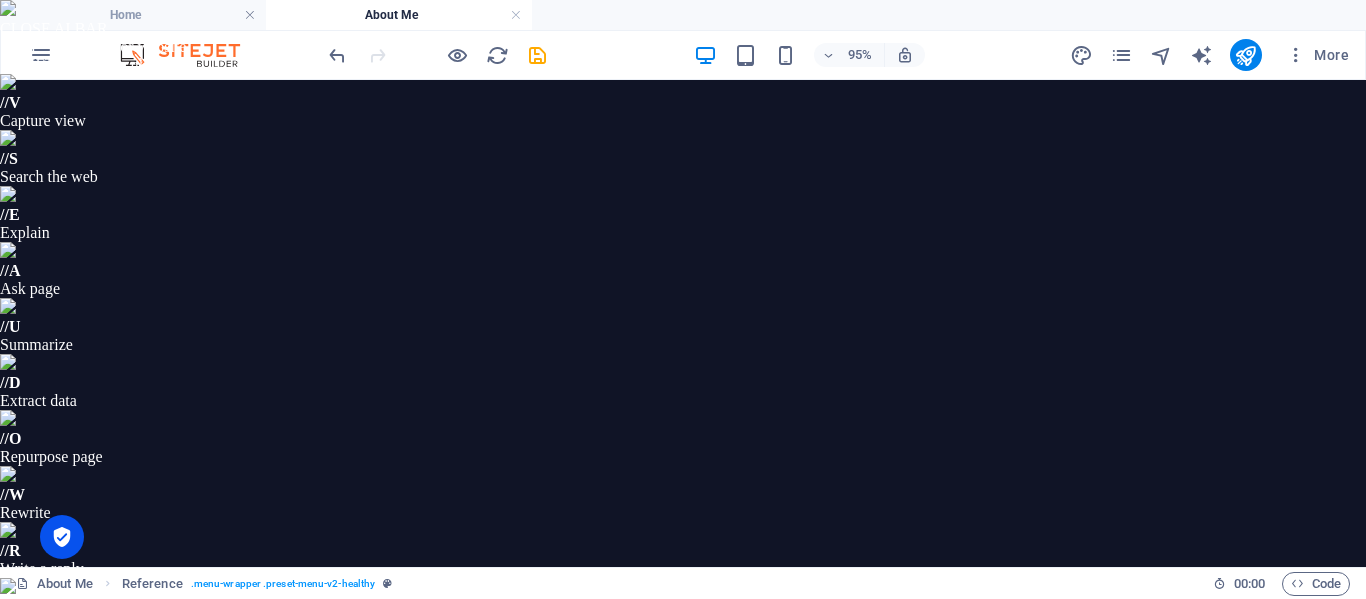 click at bounding box center (923, 826) 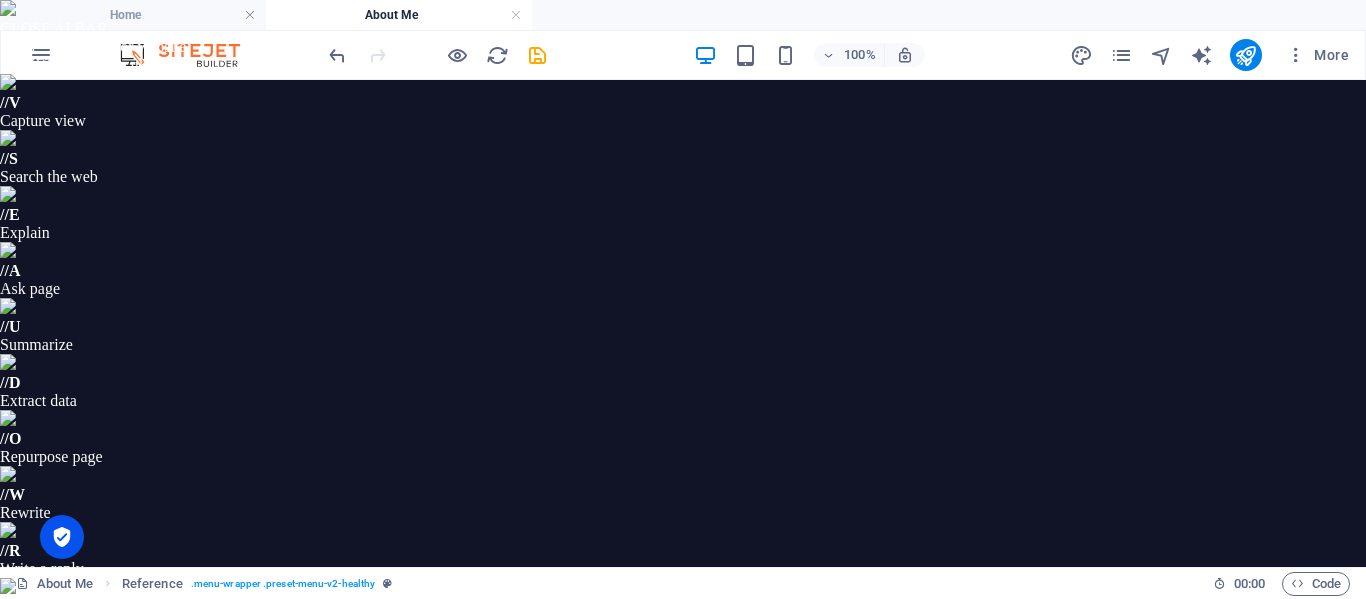 click at bounding box center (723, 826) 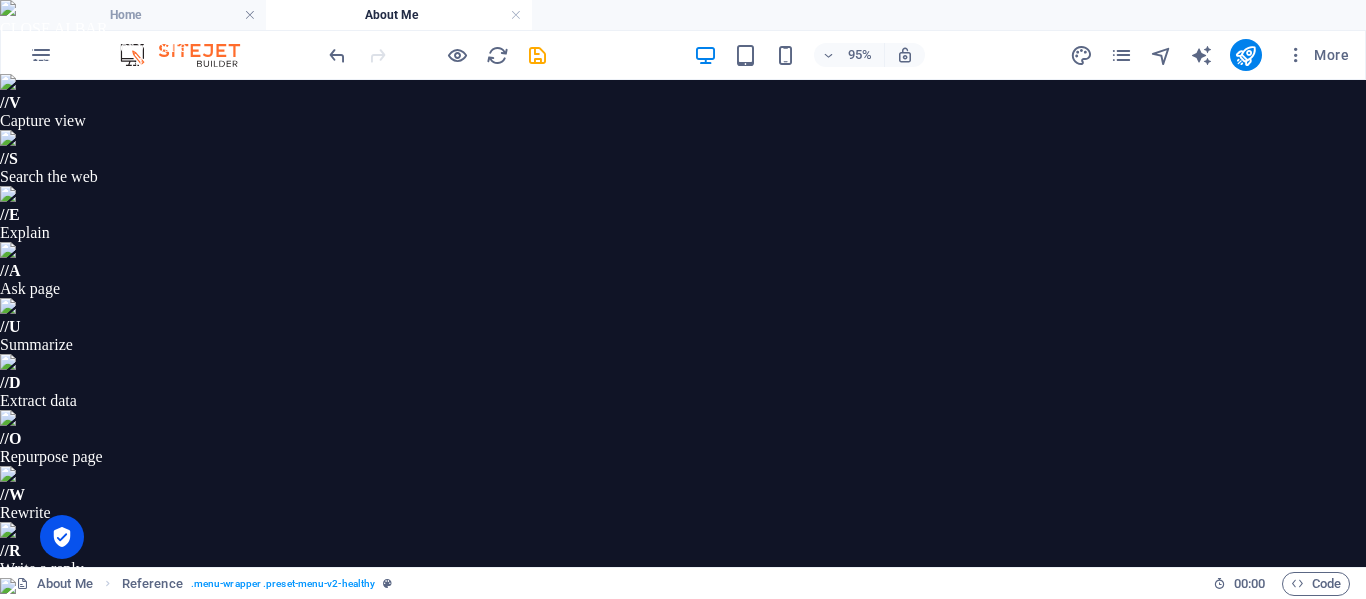 click at bounding box center [923, 826] 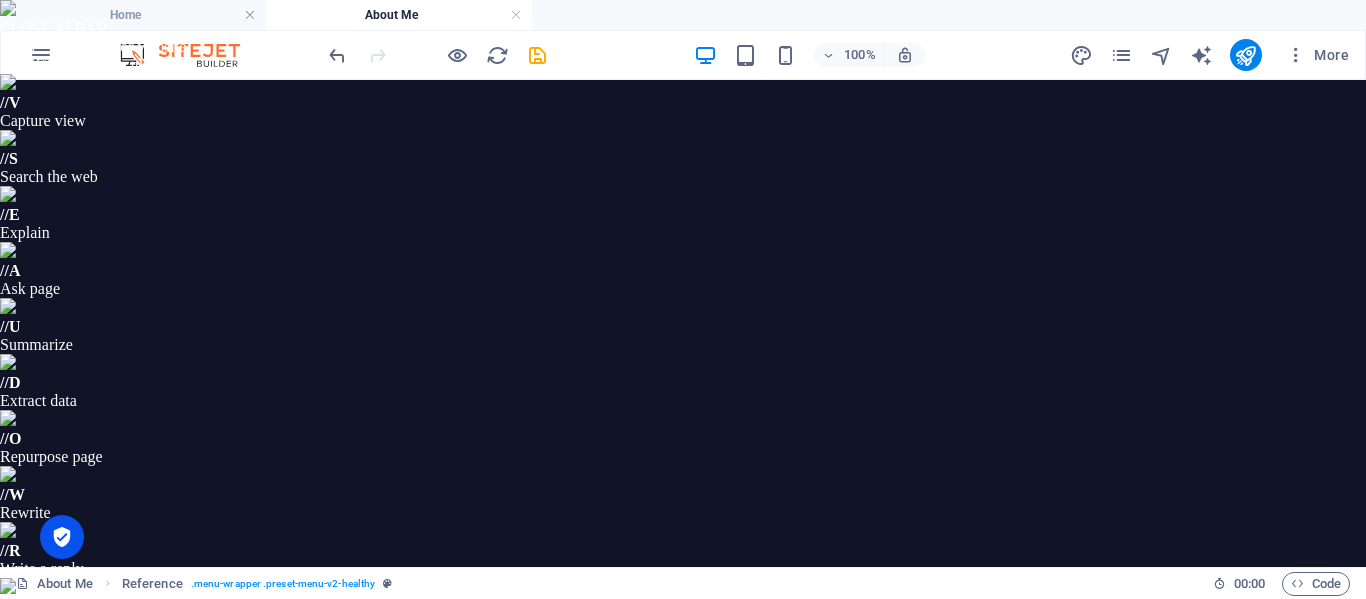 click at bounding box center [723, 826] 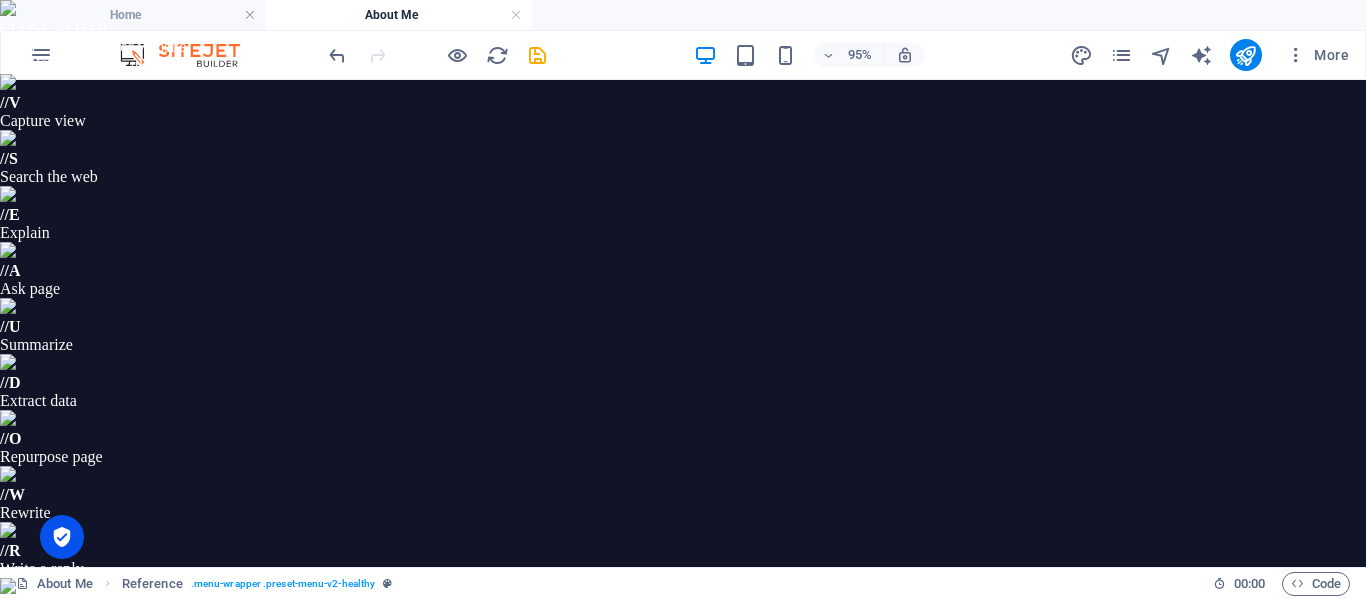 click on "Settings" at bounding box center [253, 876] 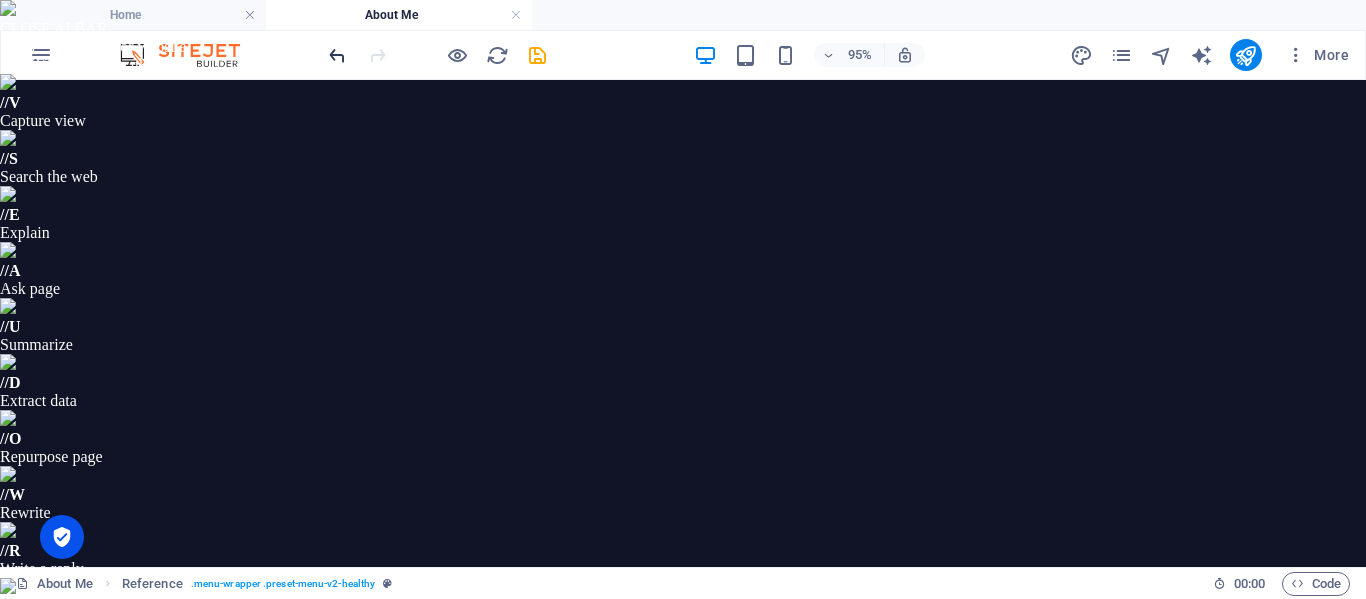 click at bounding box center [337, 55] 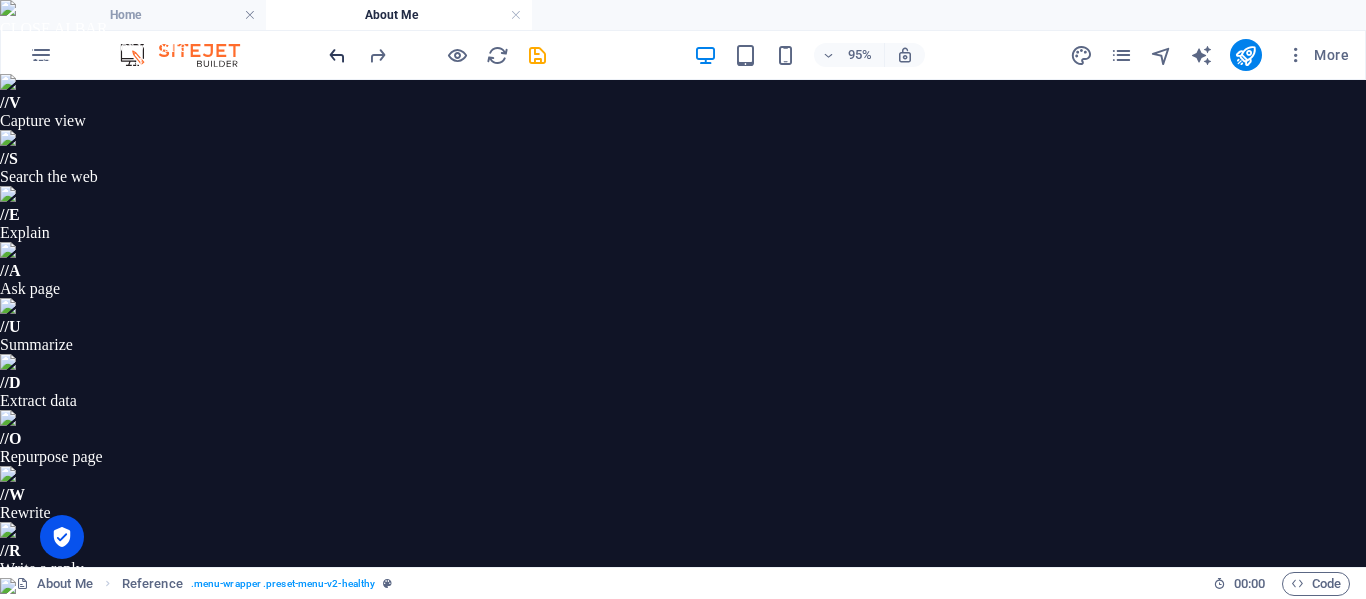 click at bounding box center [337, 55] 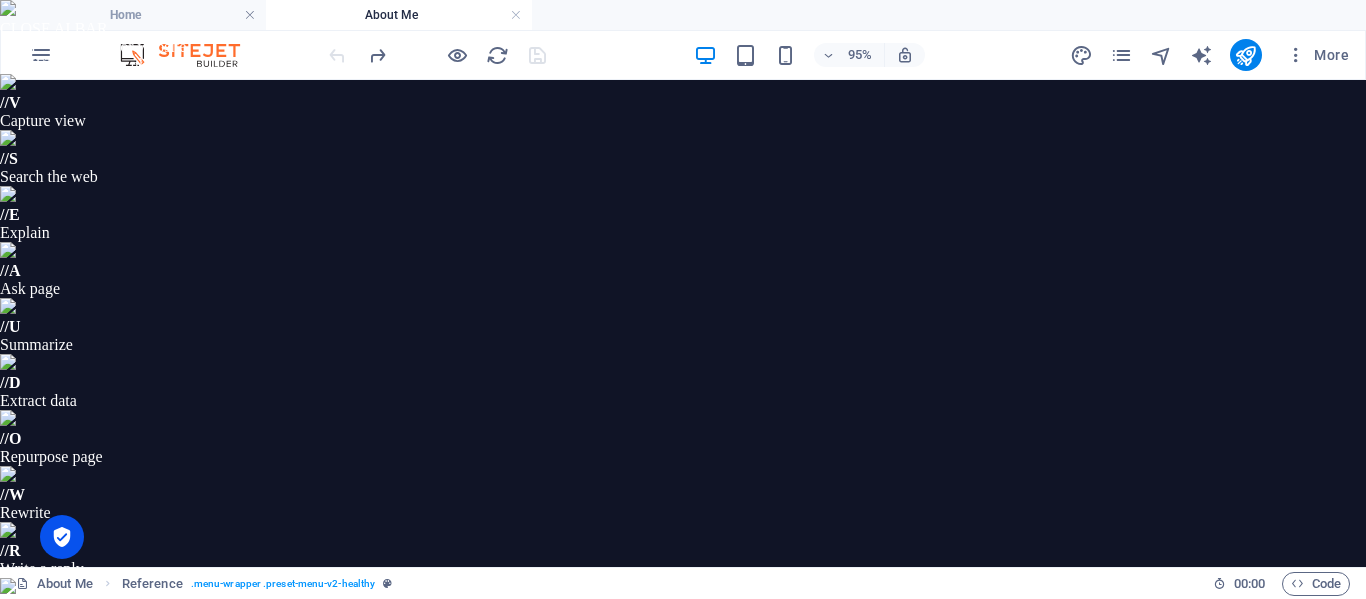 click at bounding box center (437, 55) 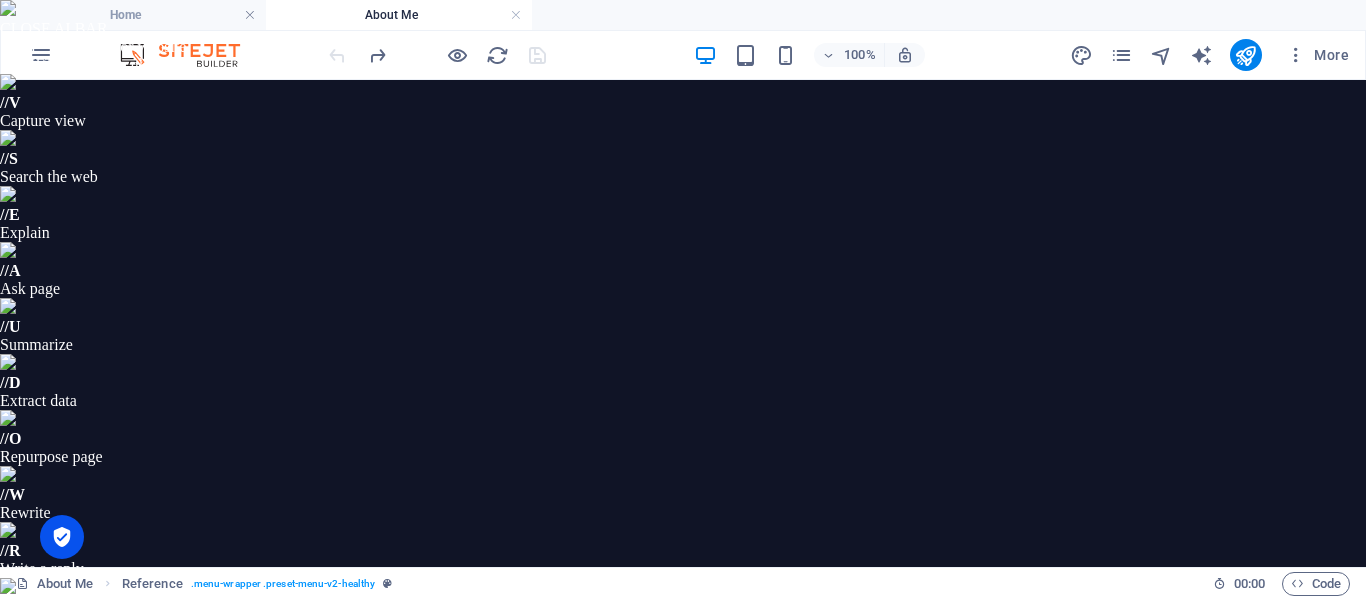 click at bounding box center (723, 826) 